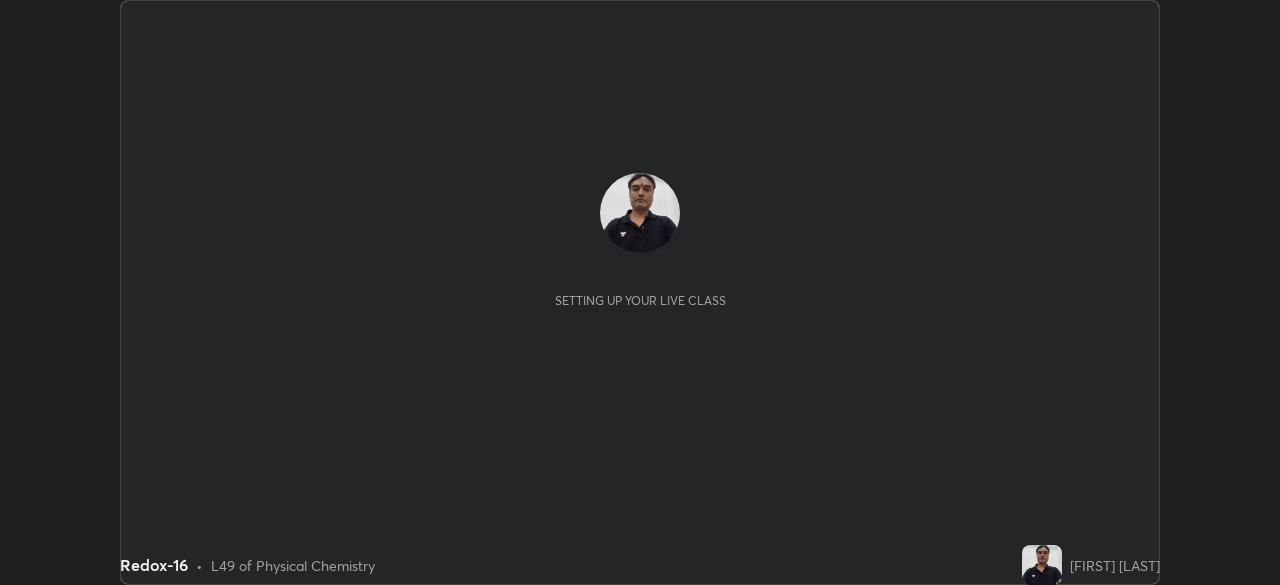 scroll, scrollTop: 0, scrollLeft: 0, axis: both 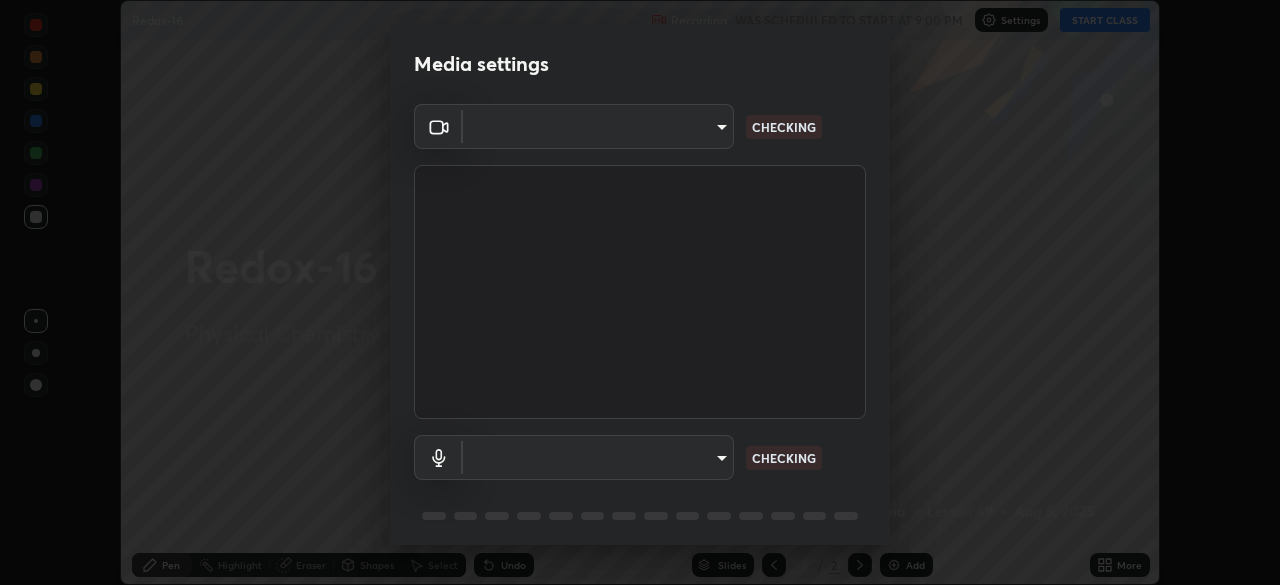 type on "d64d47ec9df49bf16df3be139c80778ada659e70263b5e9972ae33db9fa5459d" 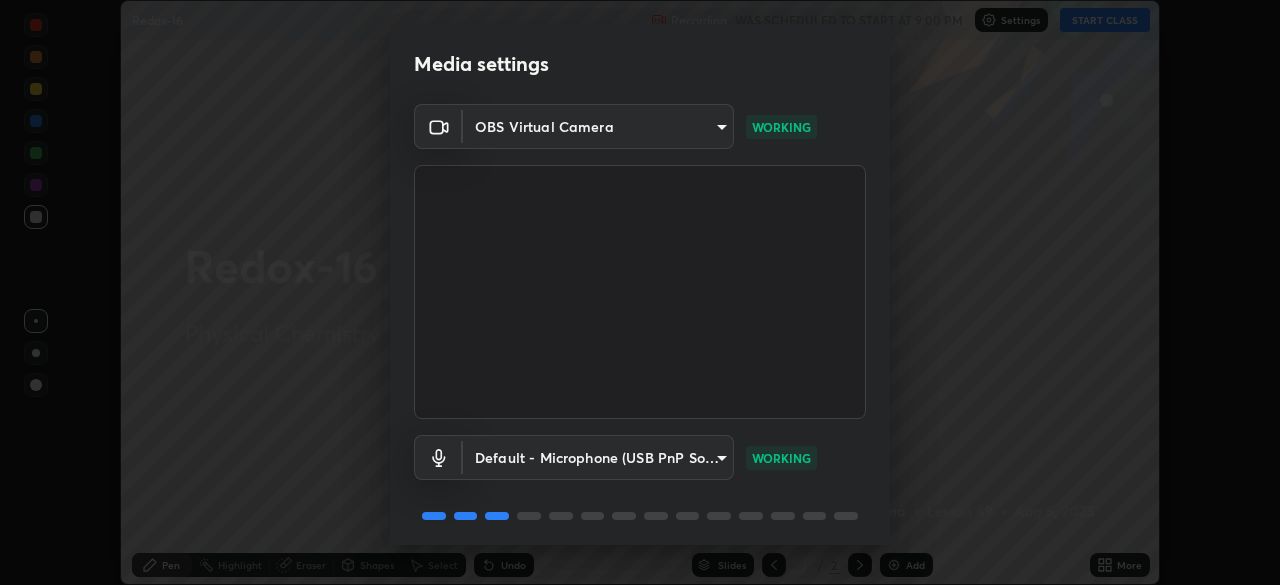 scroll, scrollTop: 71, scrollLeft: 0, axis: vertical 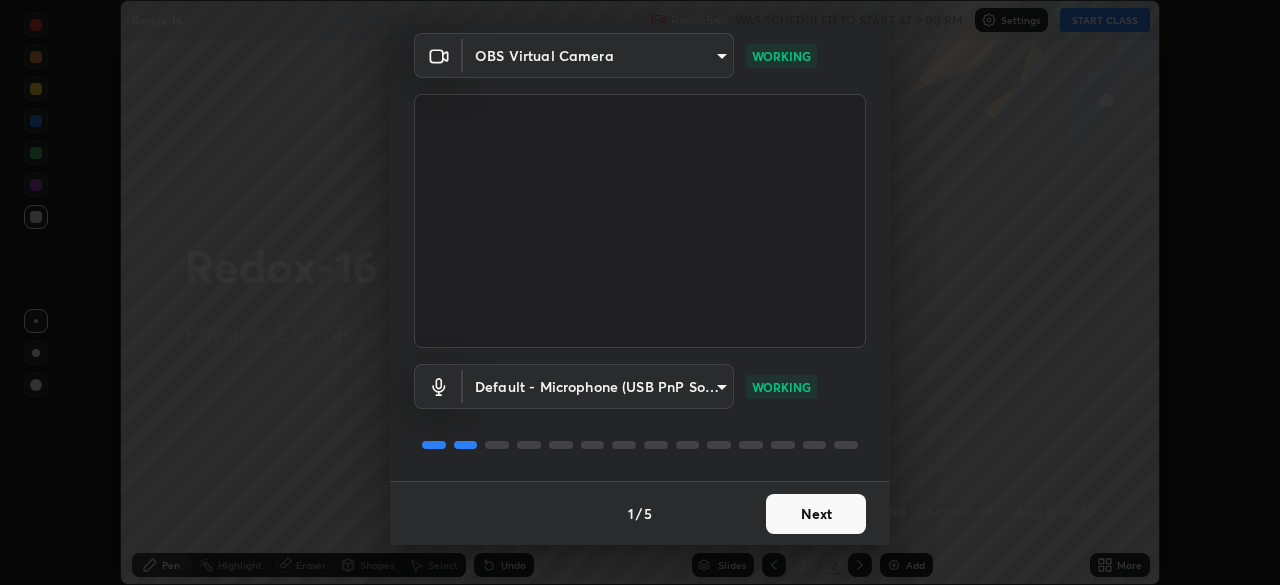 click on "Next" at bounding box center (816, 514) 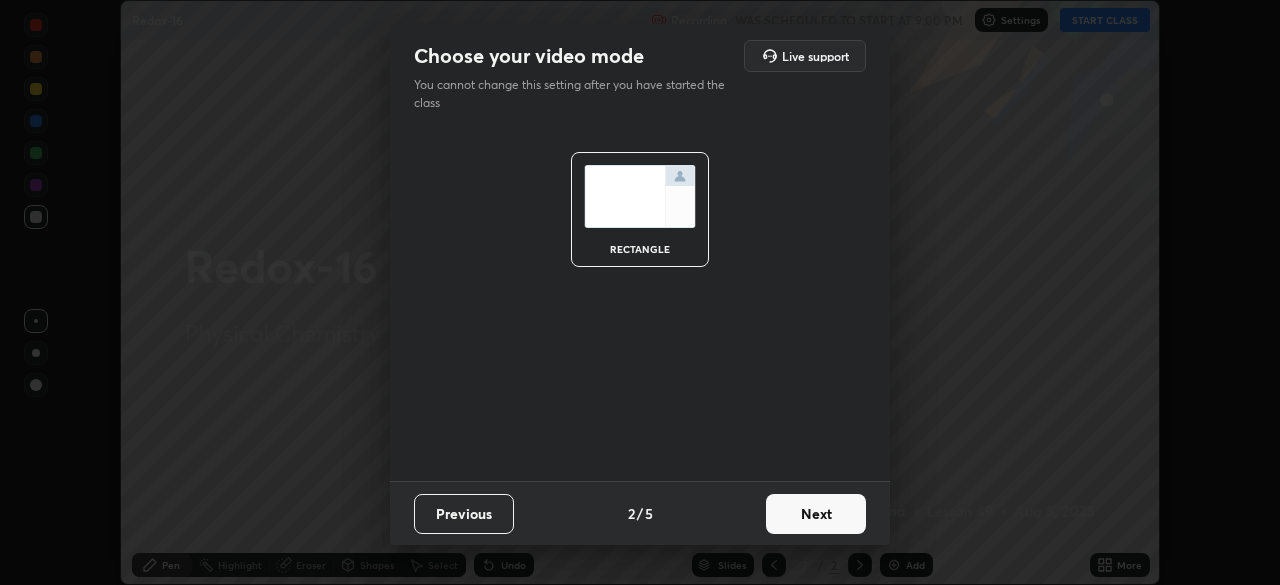 scroll, scrollTop: 0, scrollLeft: 0, axis: both 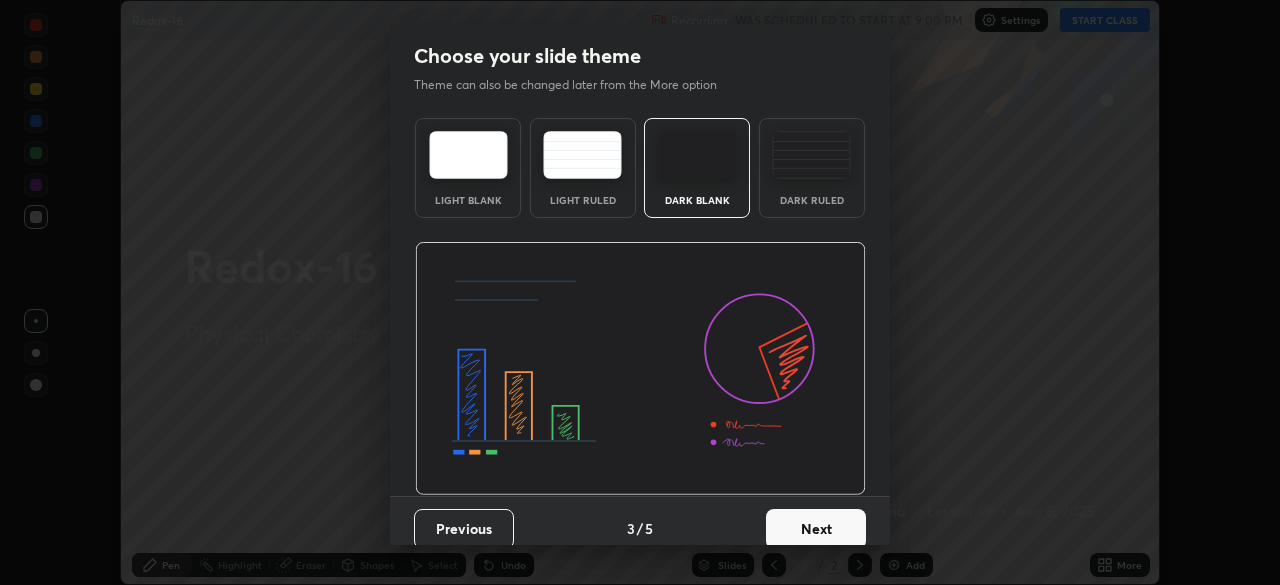 click on "Next" at bounding box center (816, 529) 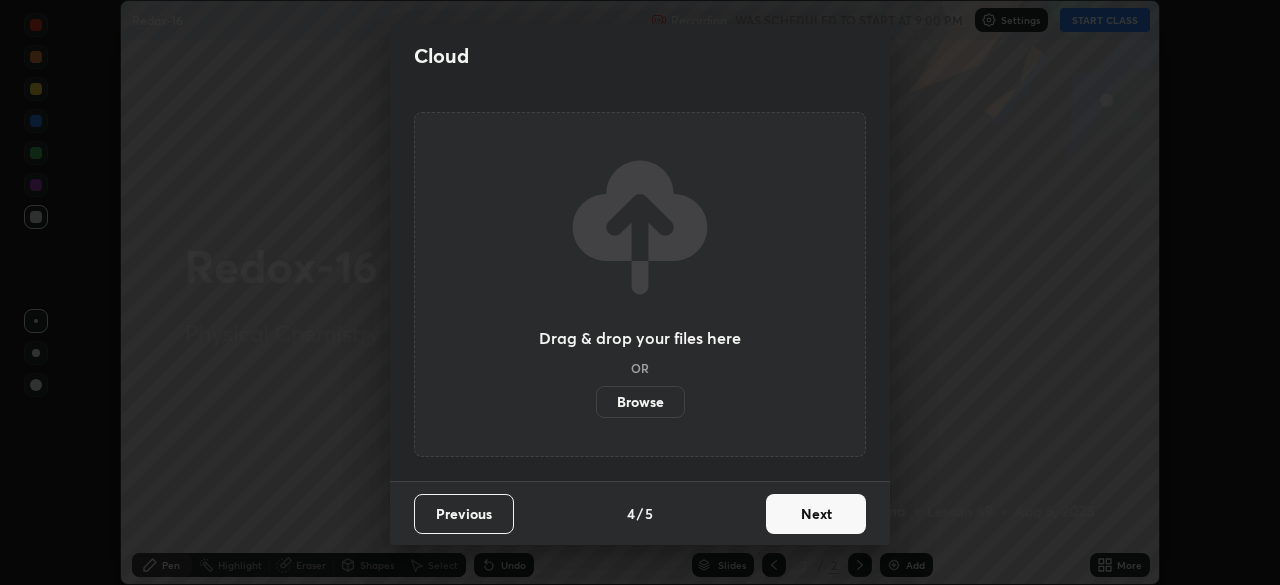 click on "Next" at bounding box center [816, 514] 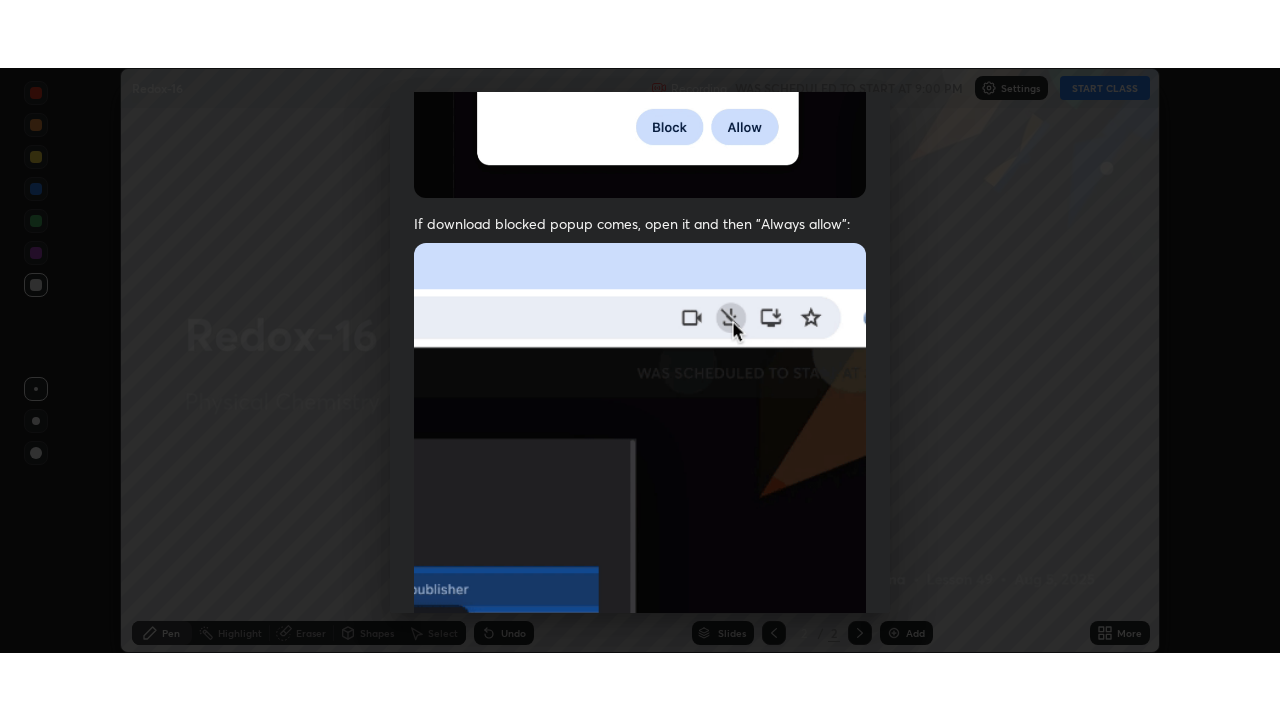 scroll, scrollTop: 479, scrollLeft: 0, axis: vertical 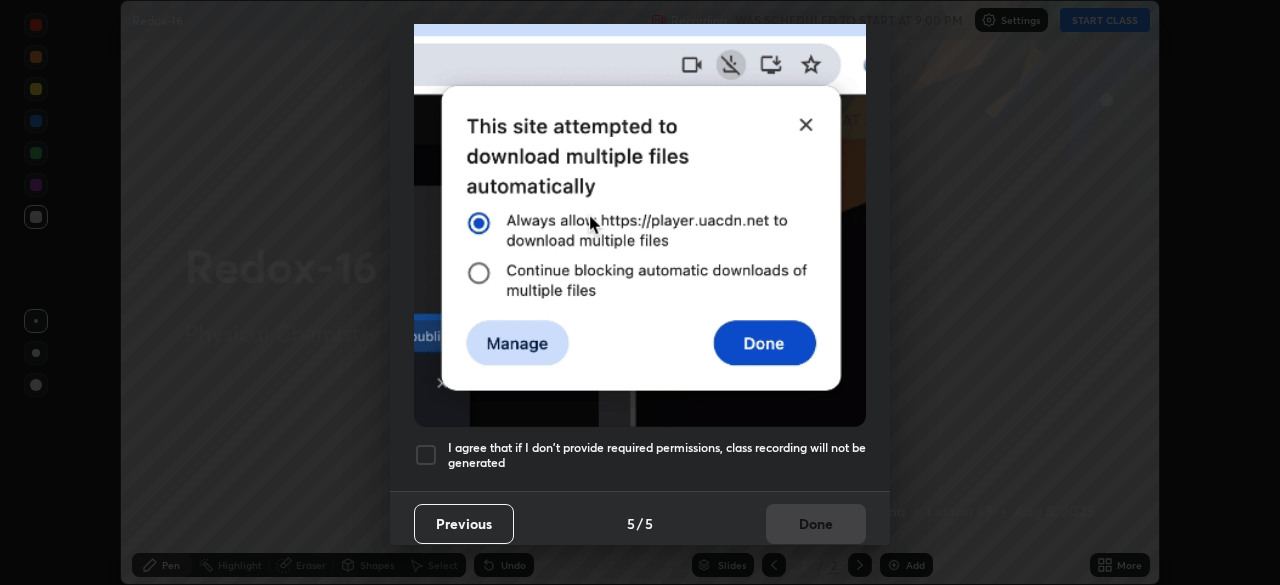 click at bounding box center [426, 455] 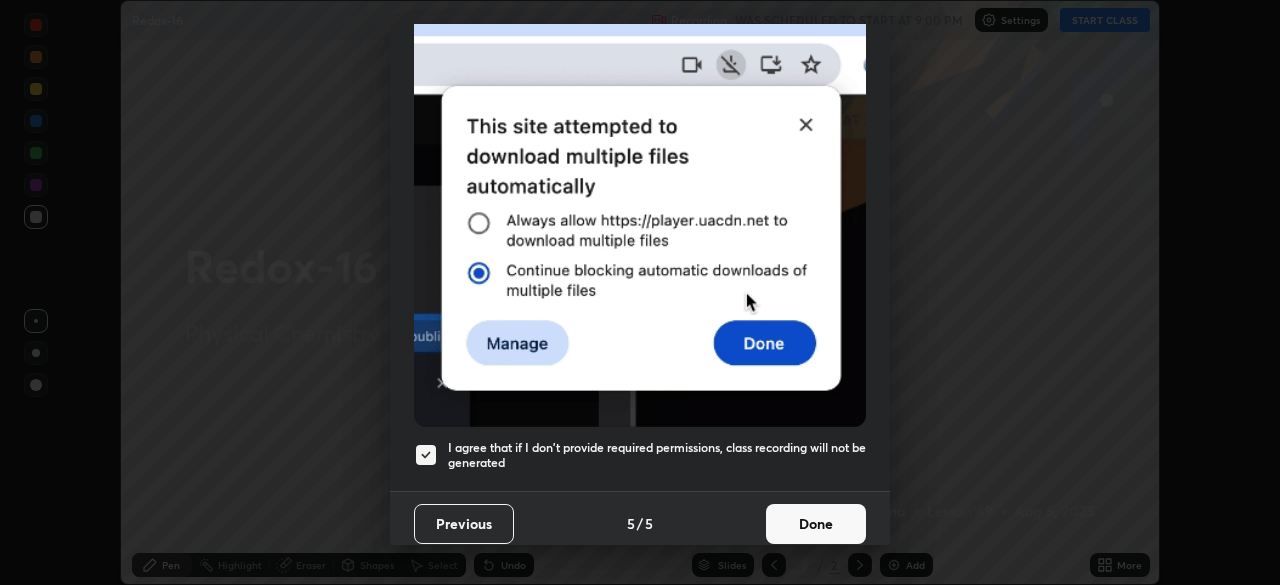 click on "Done" at bounding box center [816, 524] 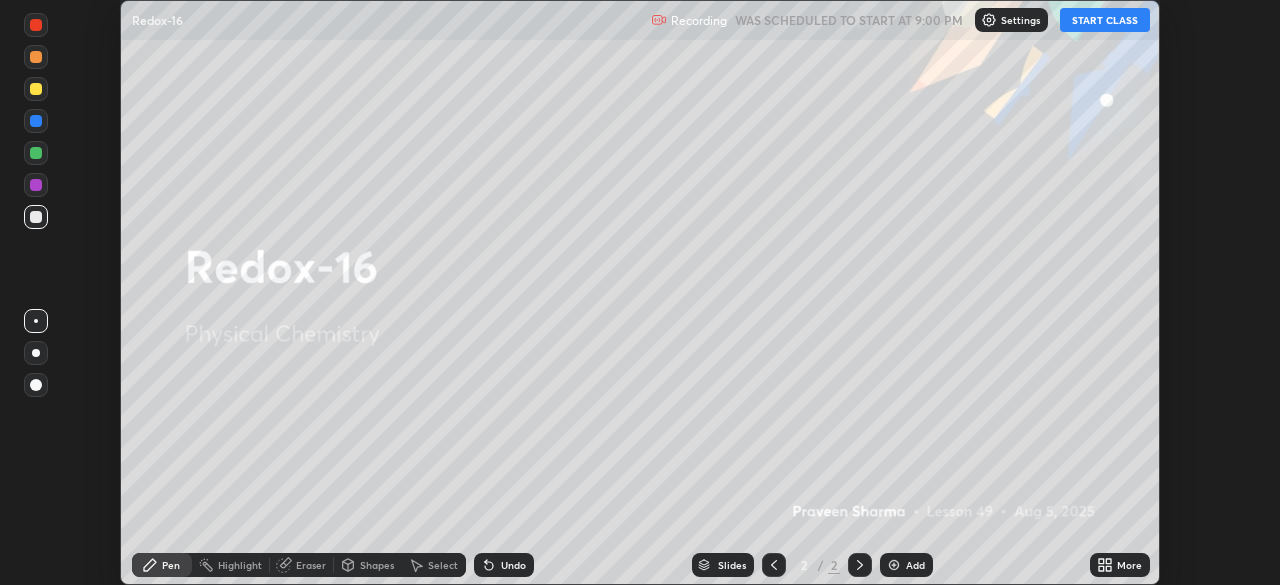 click on "START CLASS" at bounding box center [1105, 20] 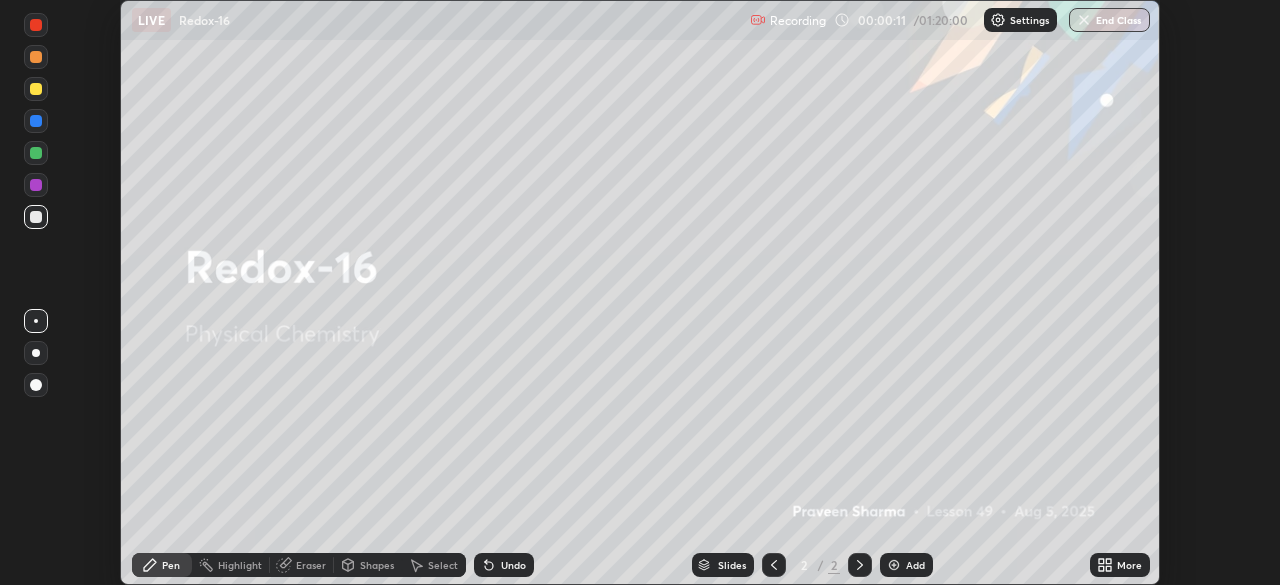 click 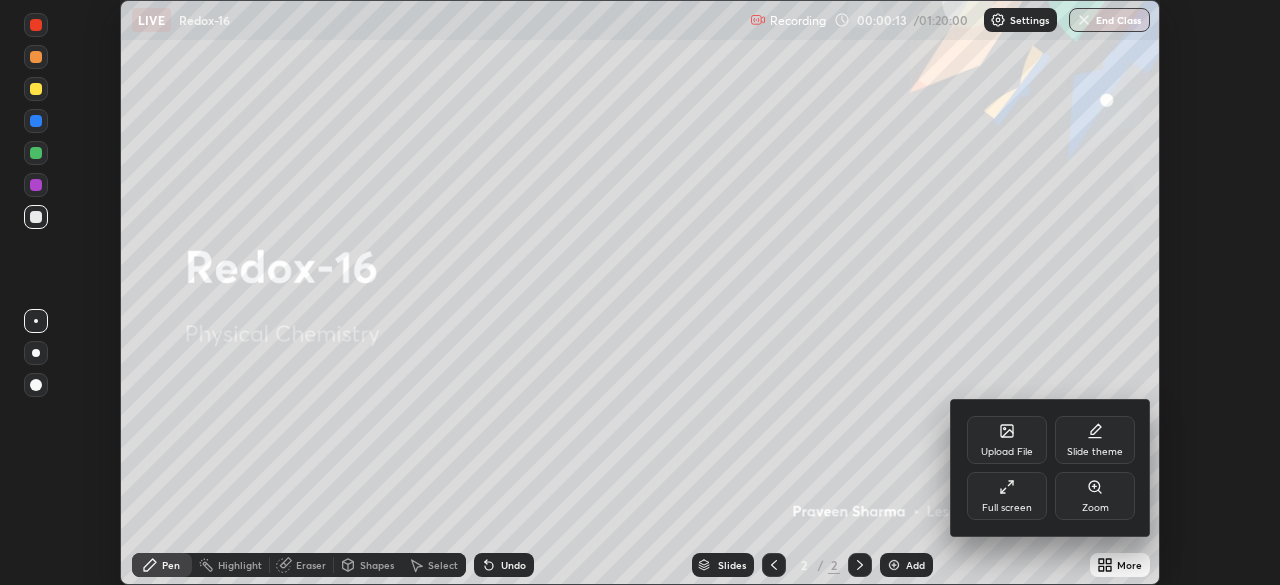 click on "Full screen" at bounding box center [1007, 496] 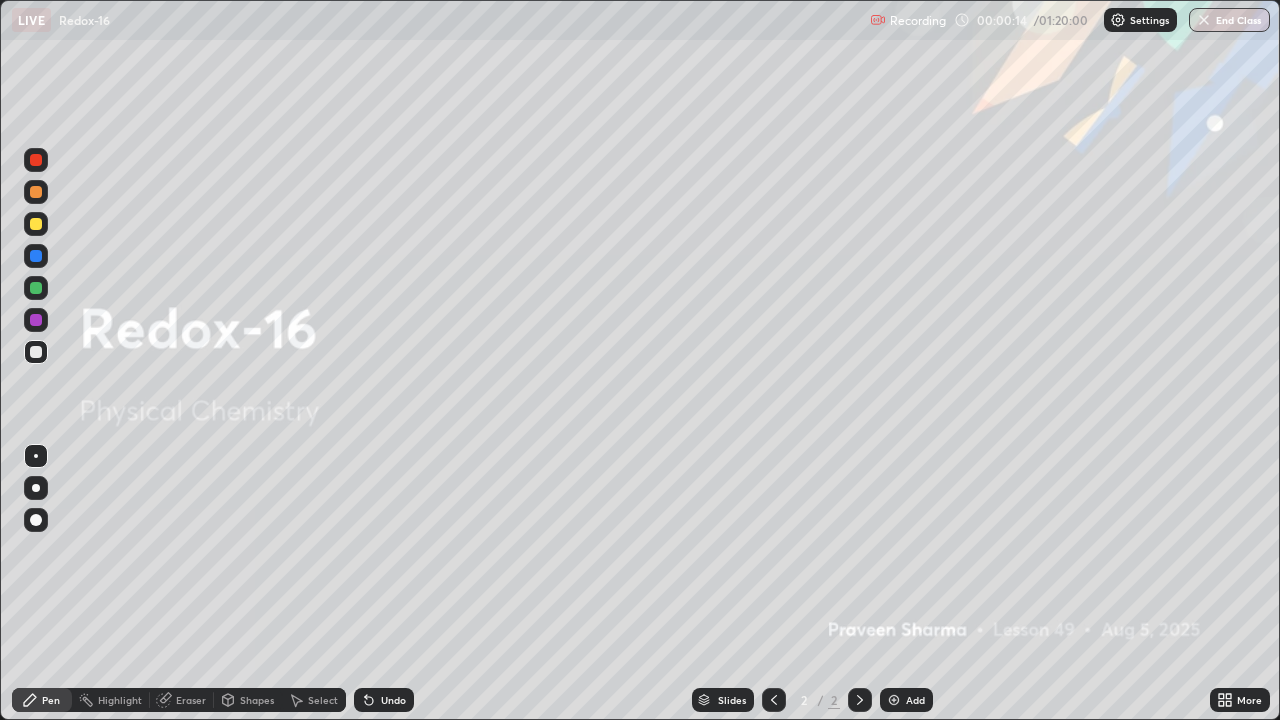 scroll, scrollTop: 99280, scrollLeft: 98720, axis: both 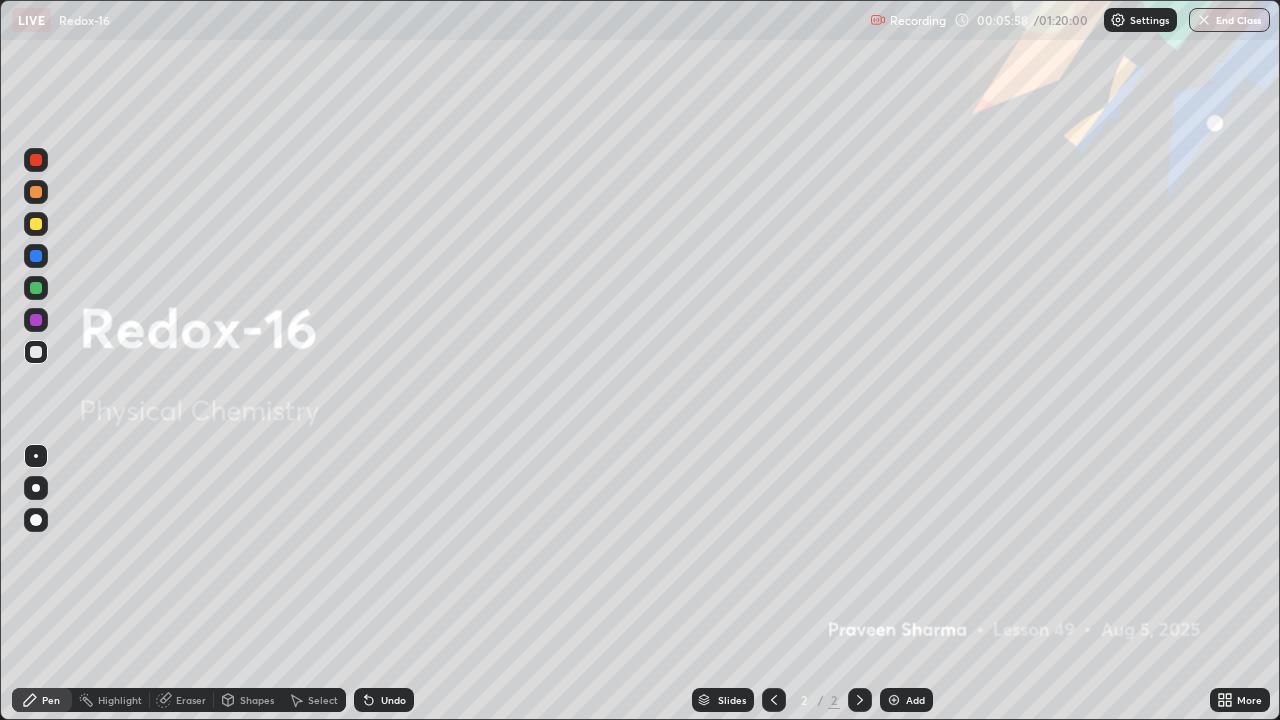 click at bounding box center [894, 700] 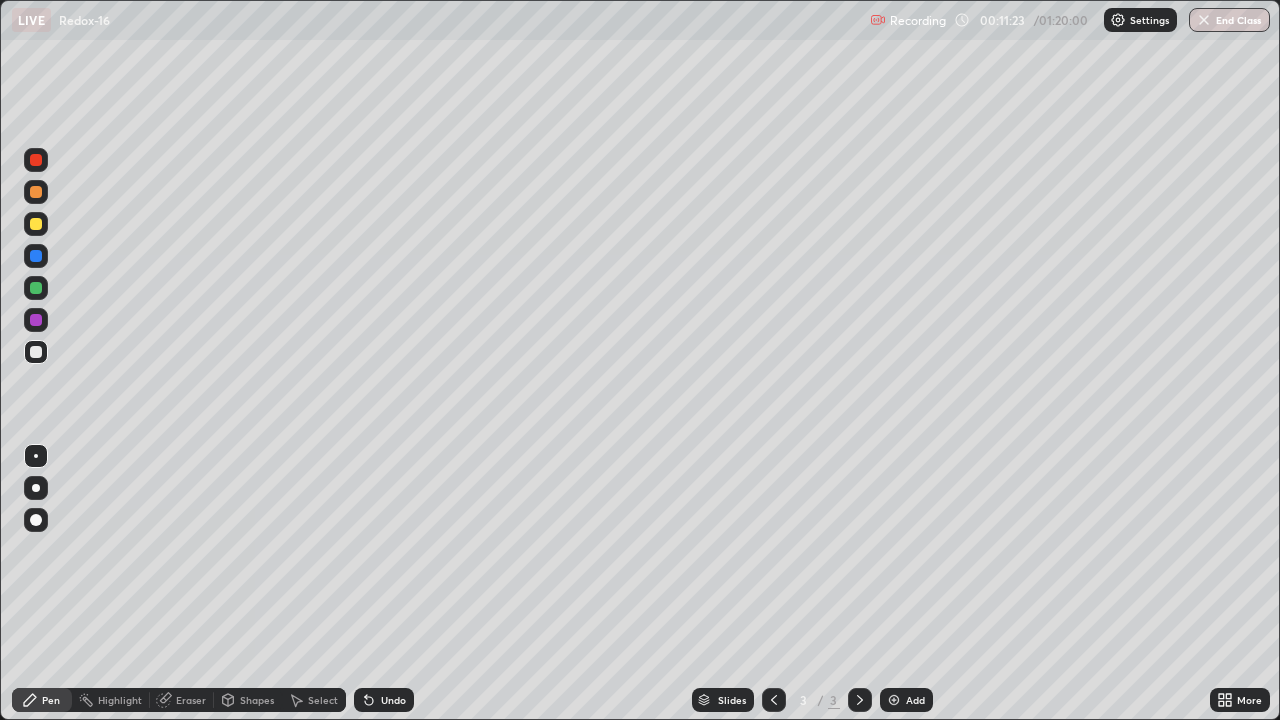 click at bounding box center [894, 700] 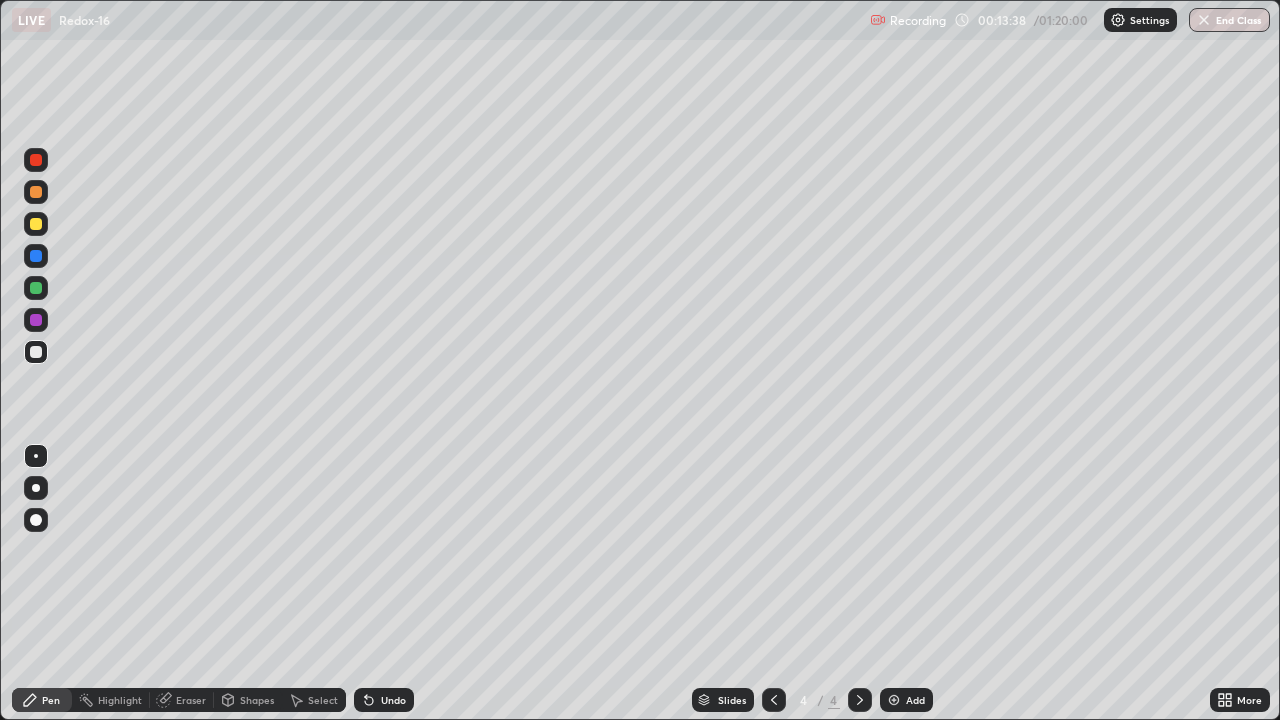 click on "Undo" at bounding box center (393, 700) 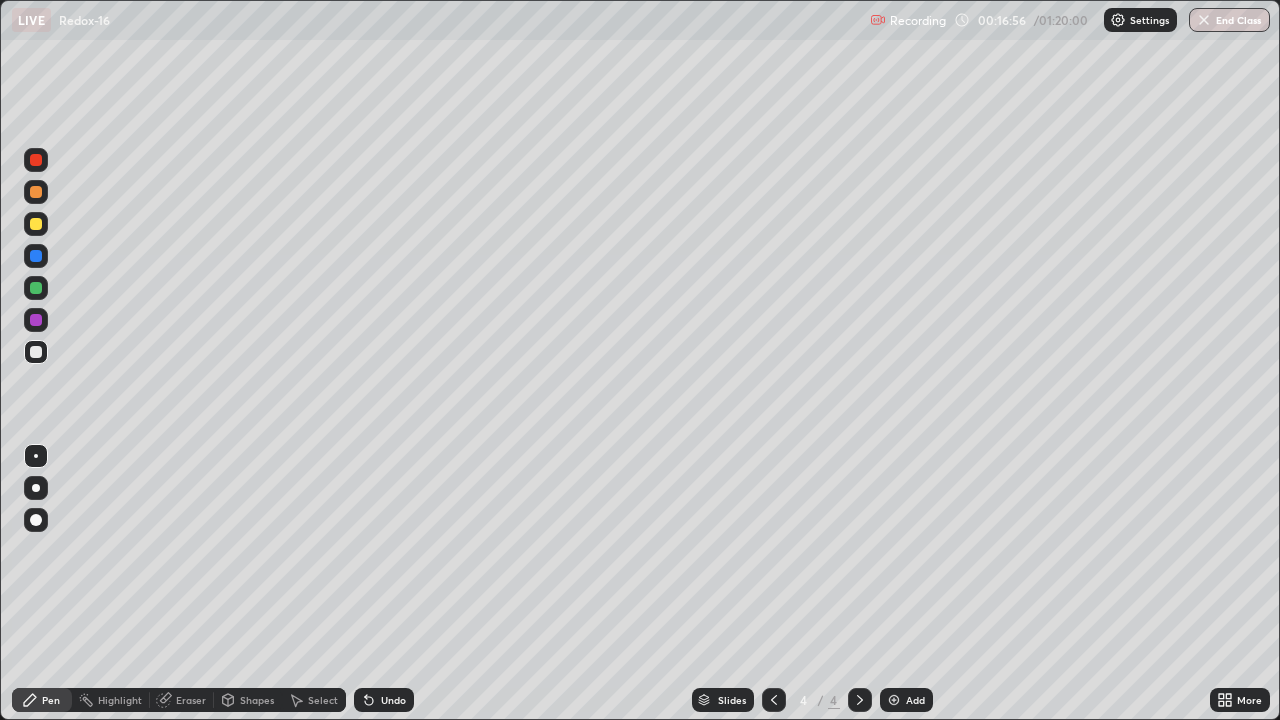 click at bounding box center [894, 700] 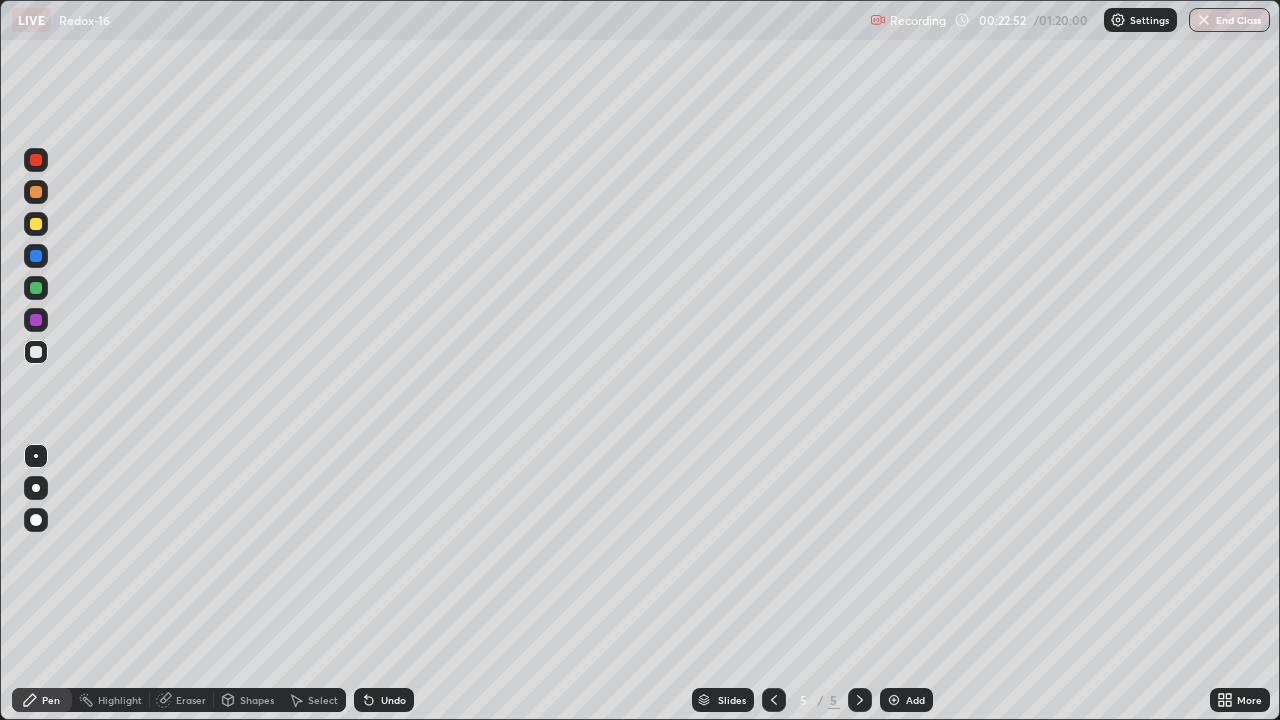 click on "Add" at bounding box center [906, 700] 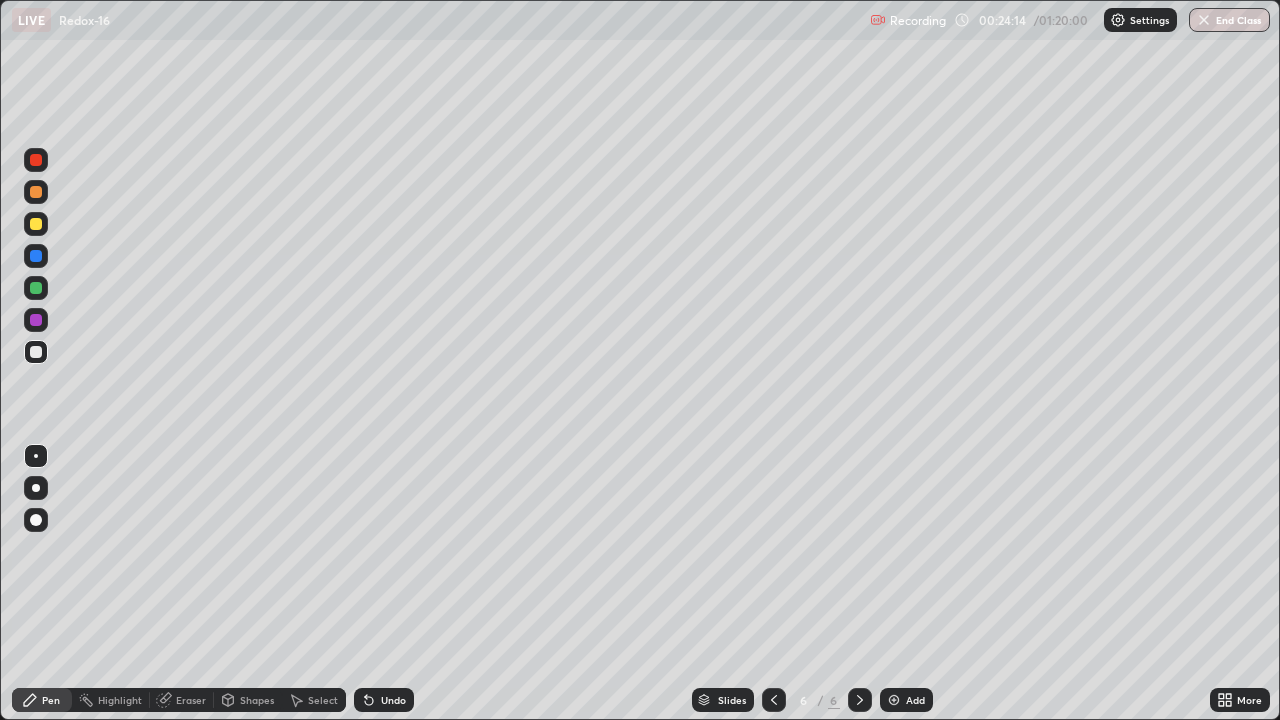 click at bounding box center (894, 700) 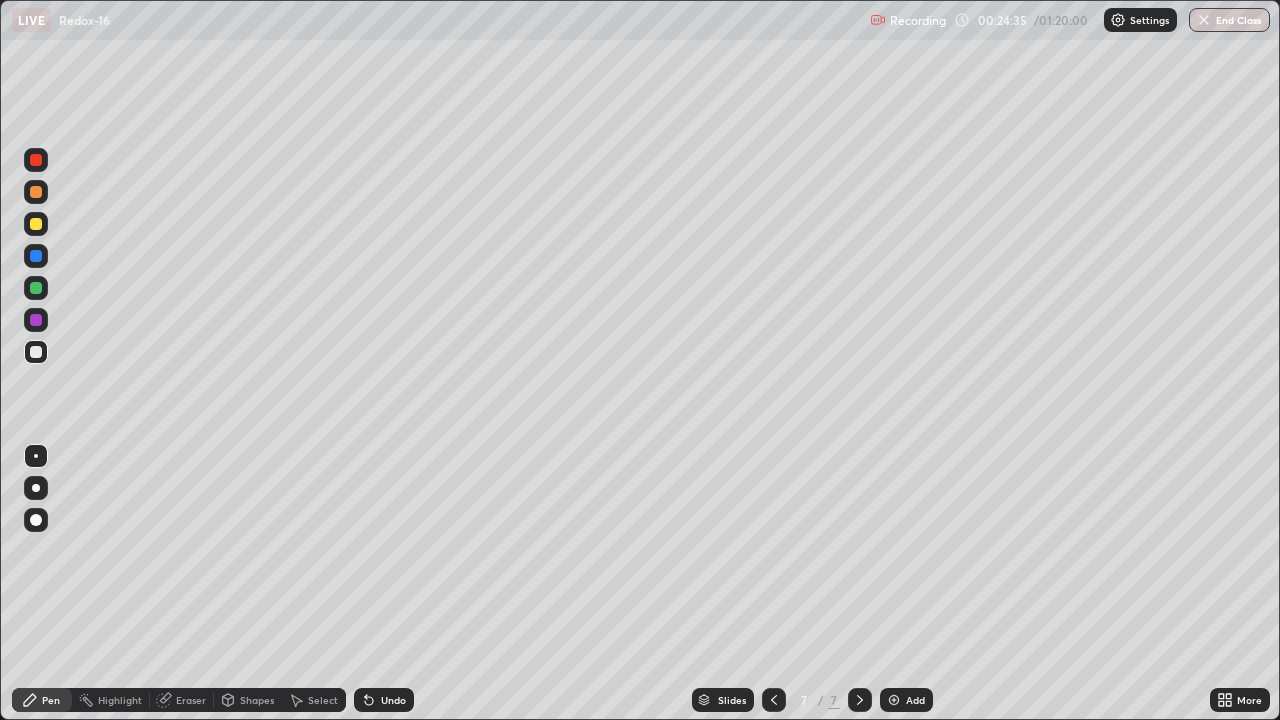 click at bounding box center [36, 224] 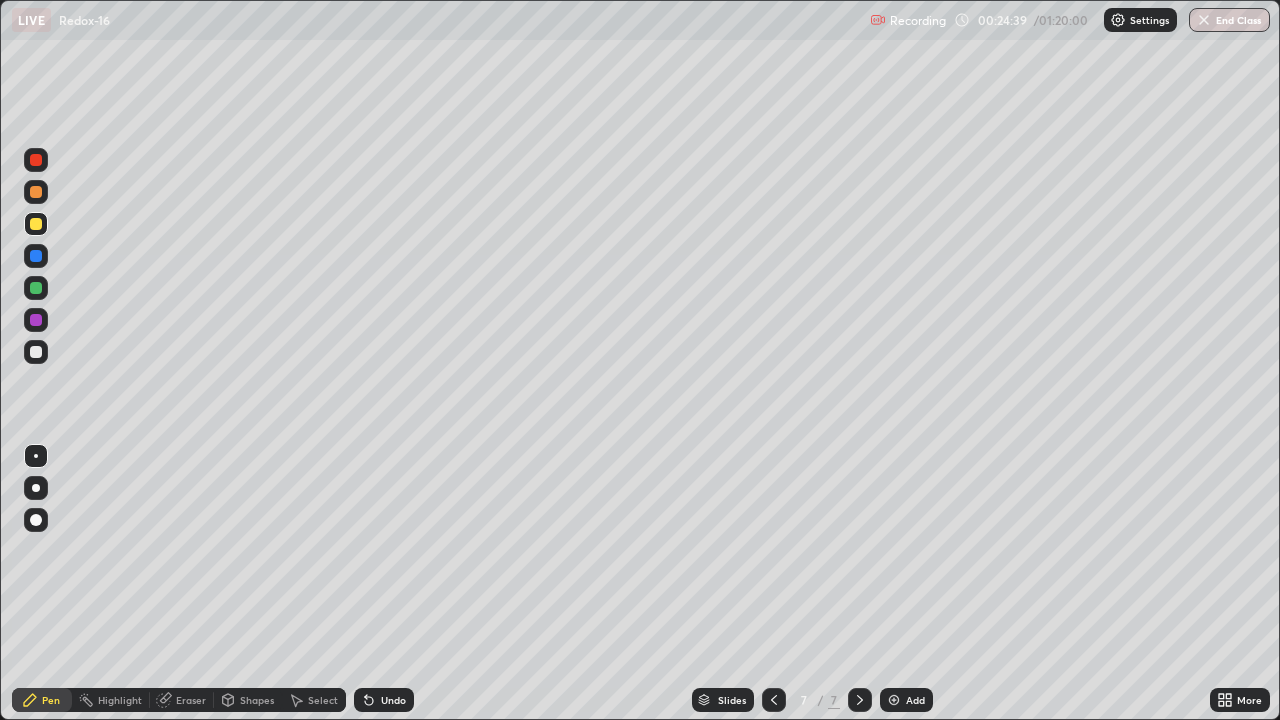 click 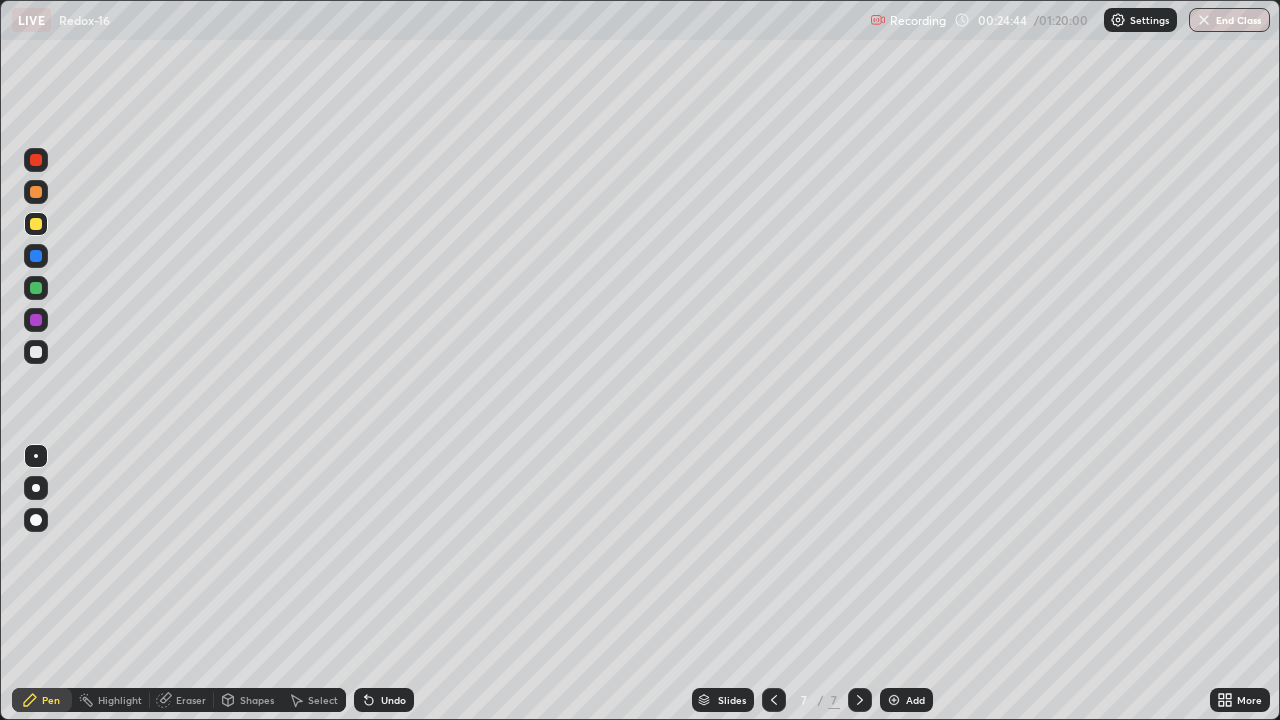 click 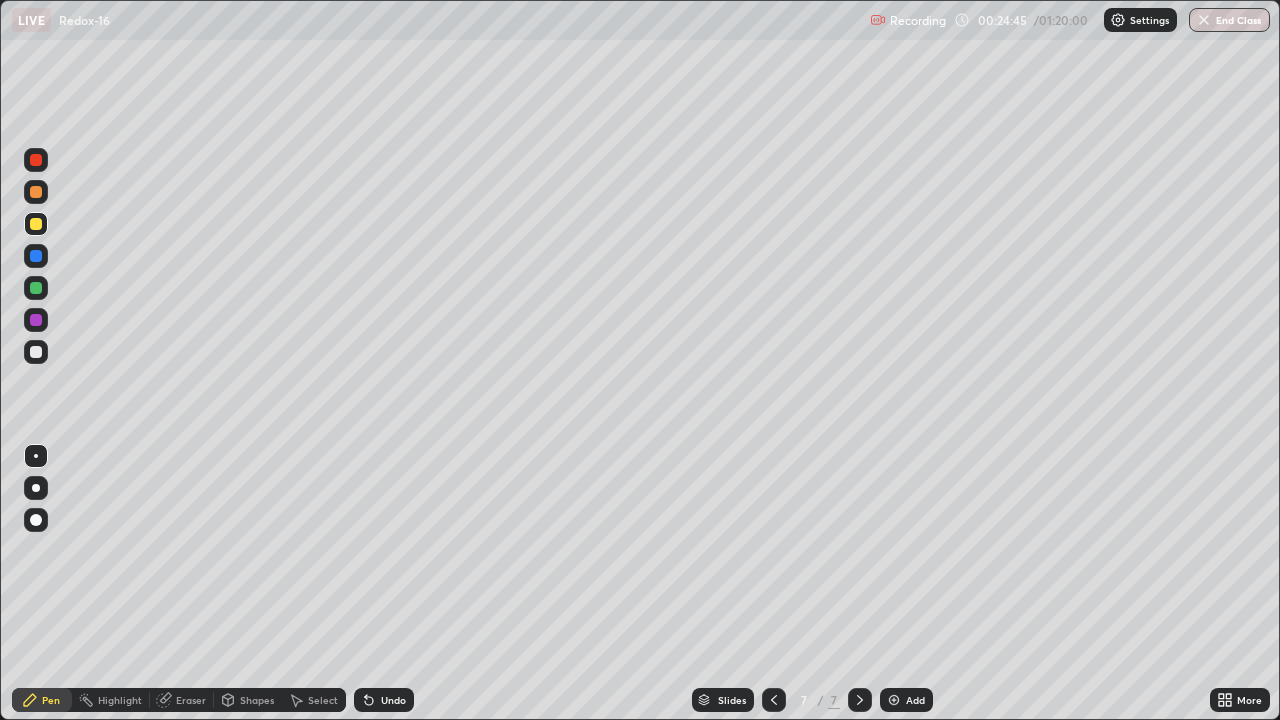 click 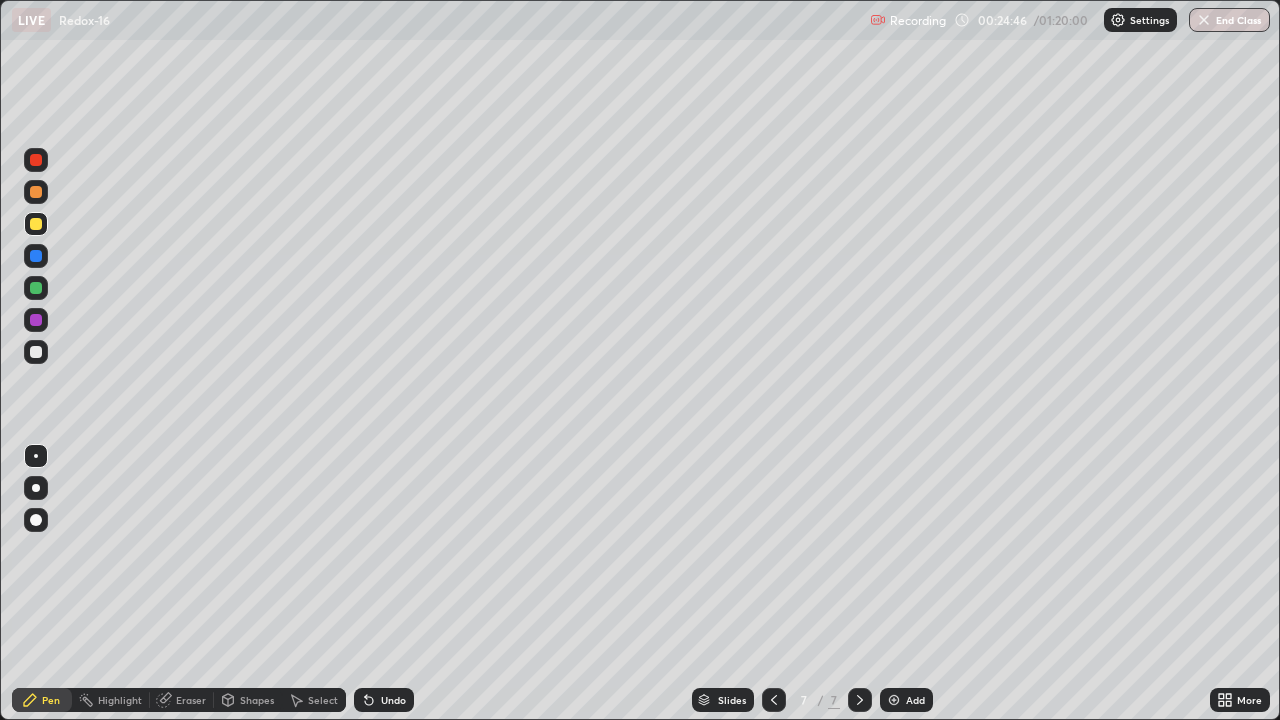 click at bounding box center [36, 352] 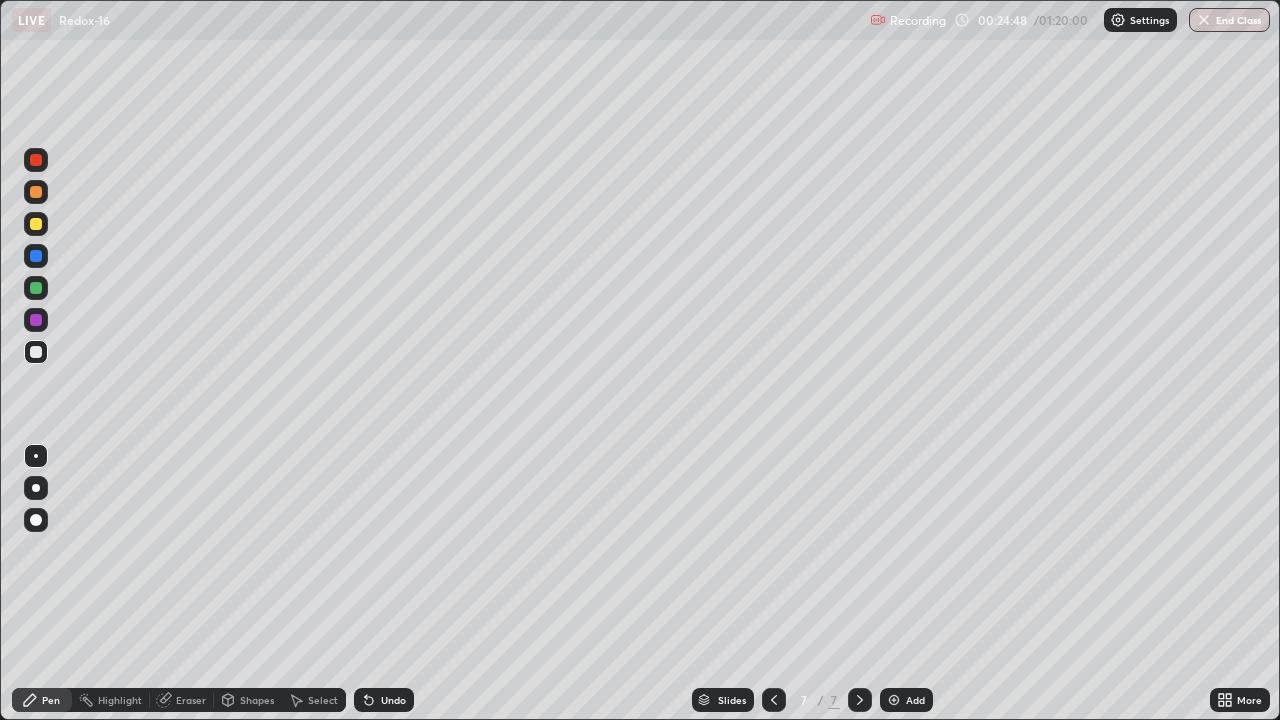 click on "Eraser" at bounding box center [191, 700] 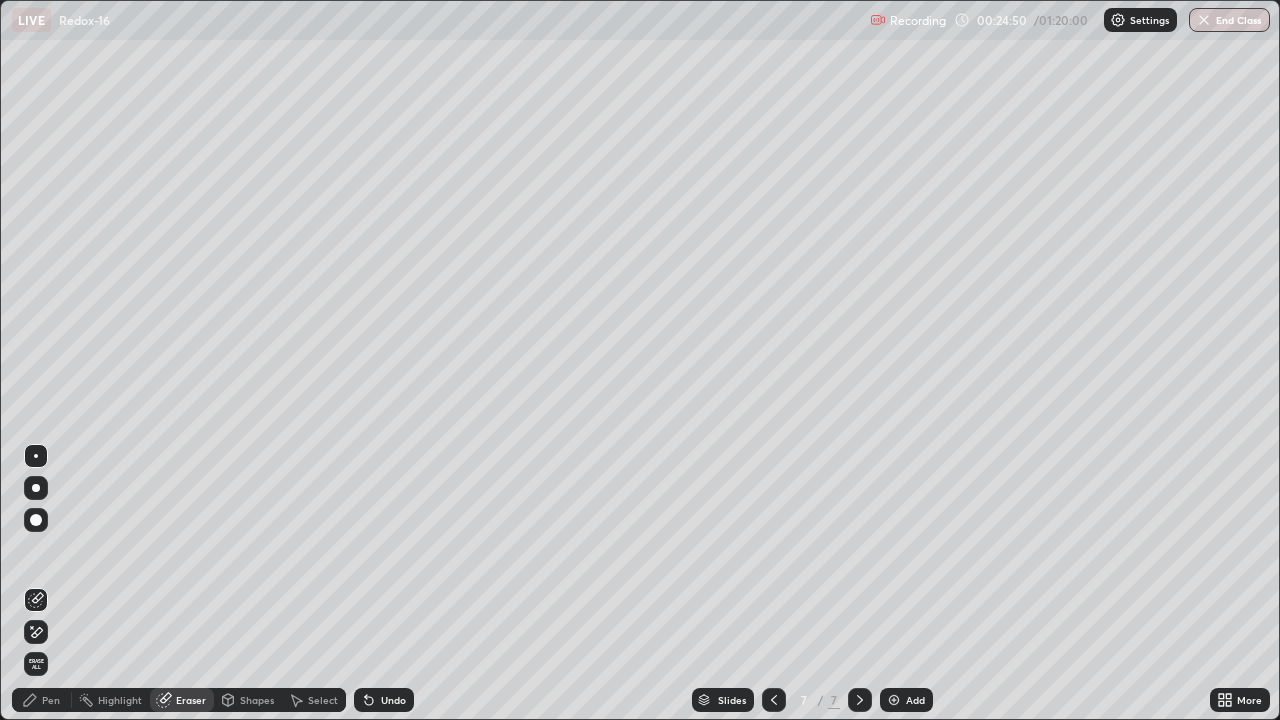 click on "Pen" at bounding box center (51, 700) 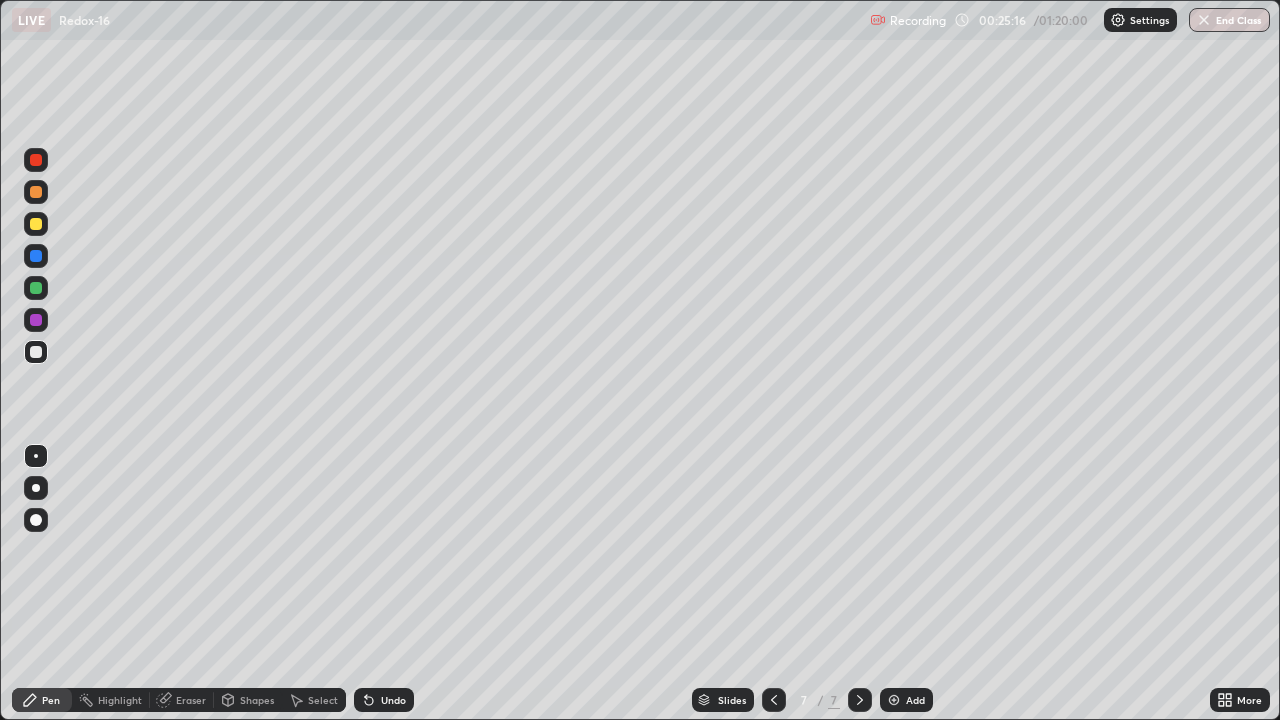 click at bounding box center (36, 288) 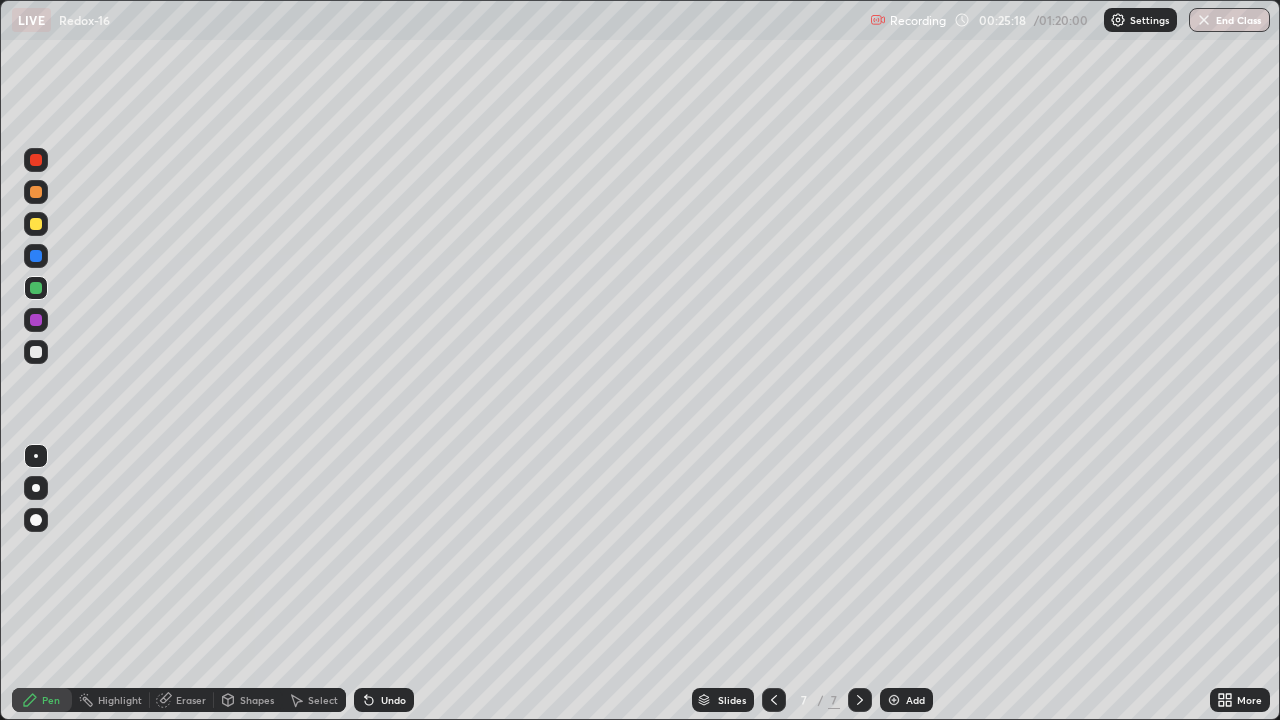 click at bounding box center (36, 352) 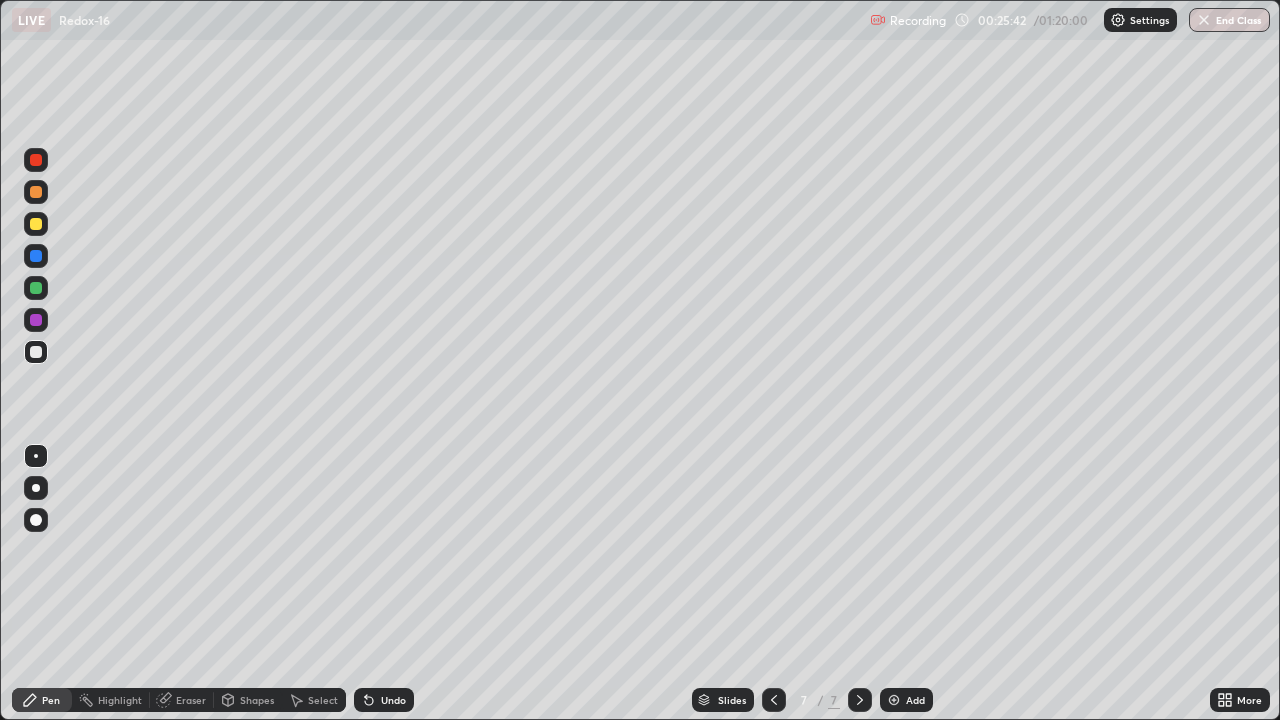 click at bounding box center (36, 288) 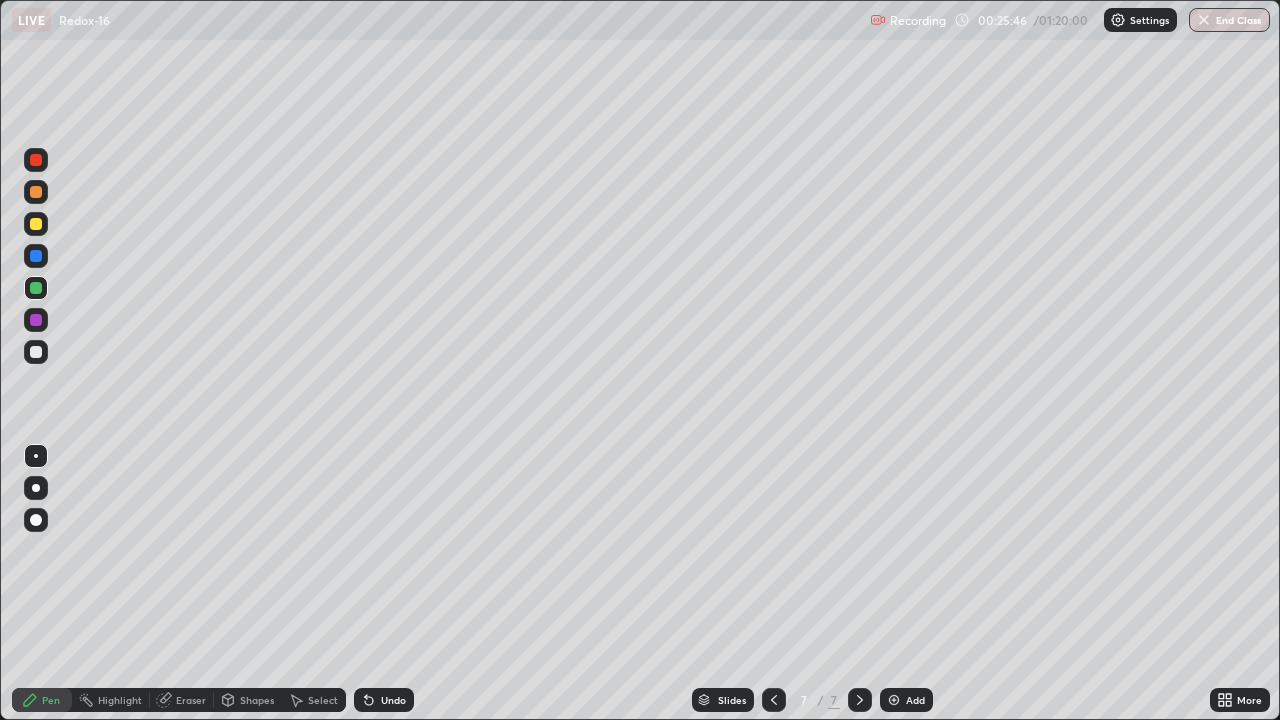 click at bounding box center (36, 352) 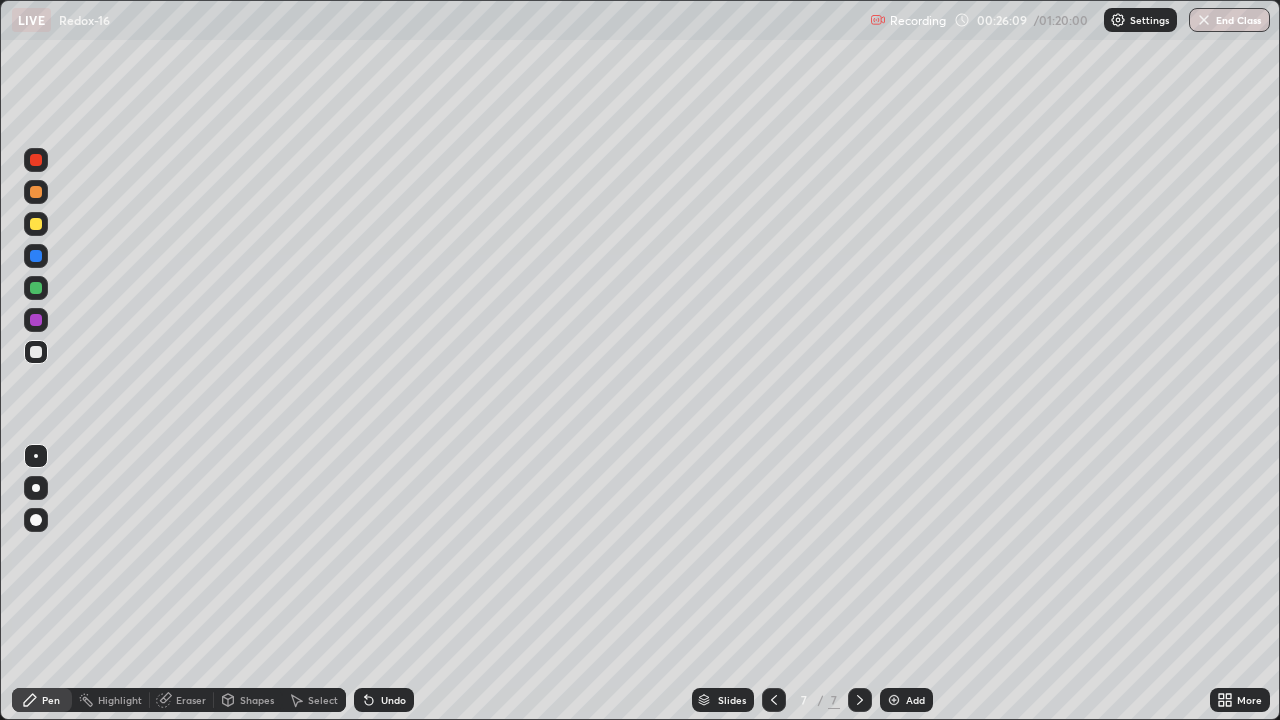 click at bounding box center [36, 224] 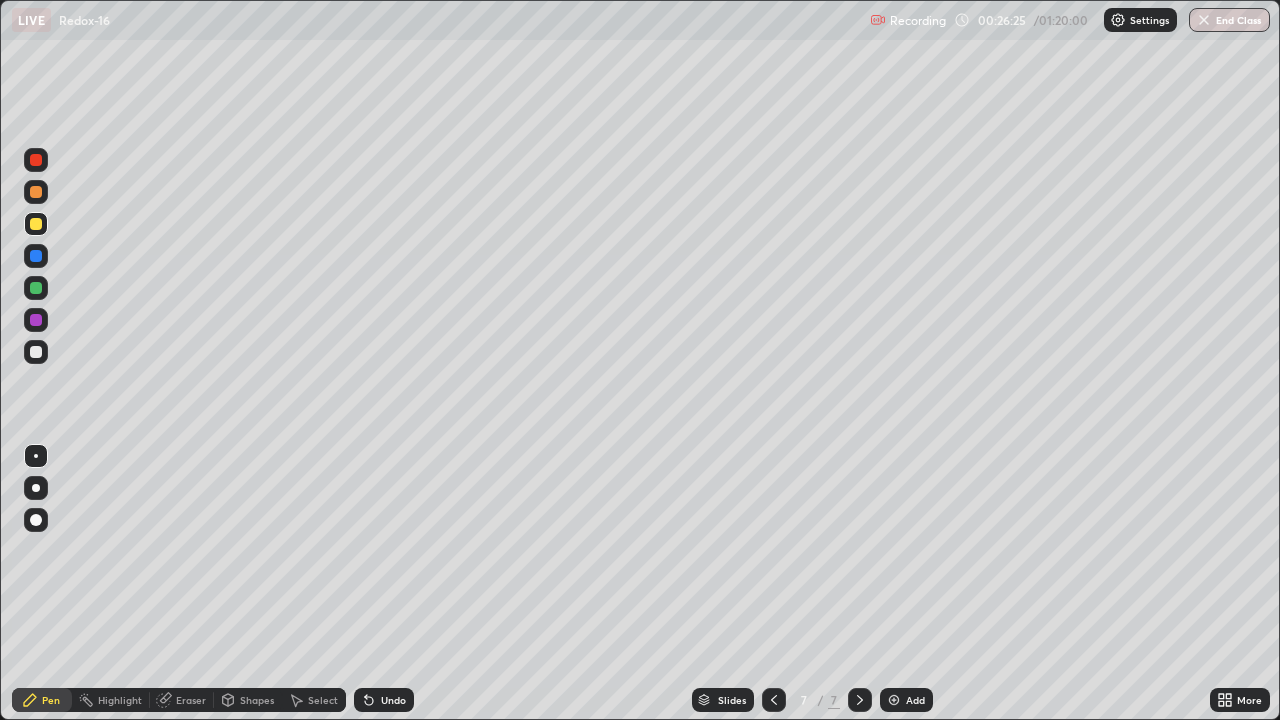 click at bounding box center [36, 352] 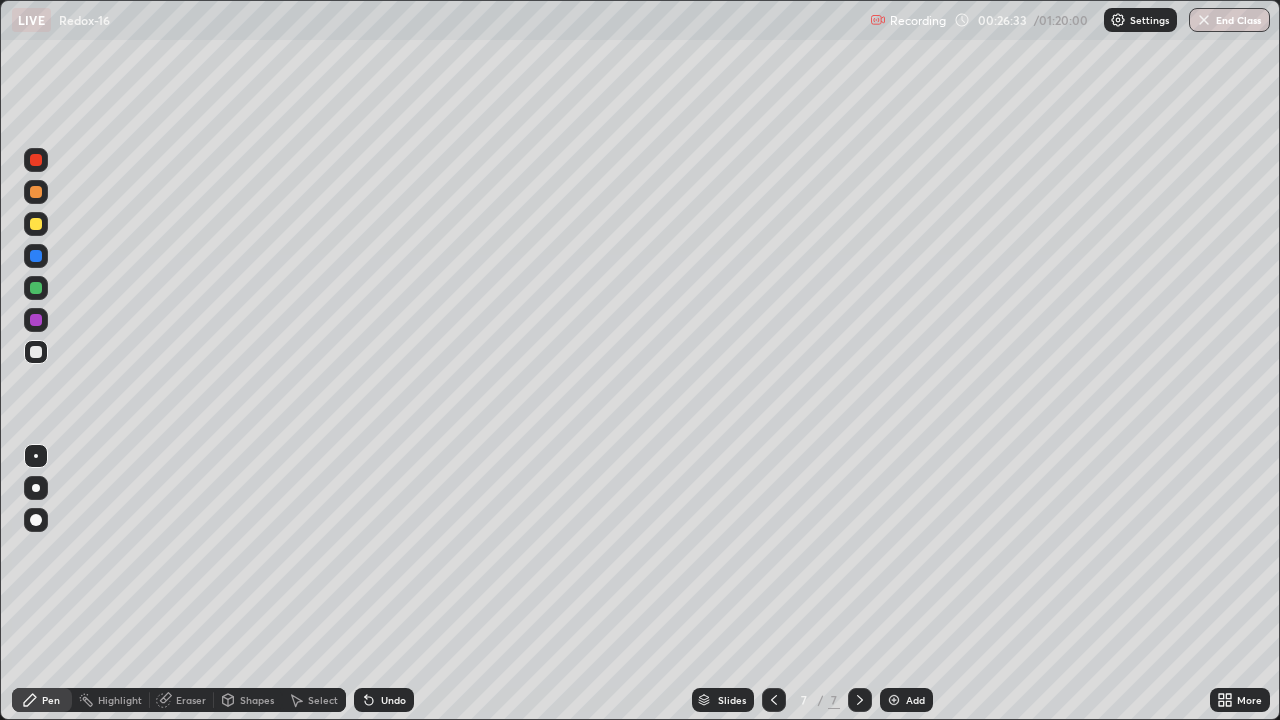 click on "Undo" at bounding box center (384, 700) 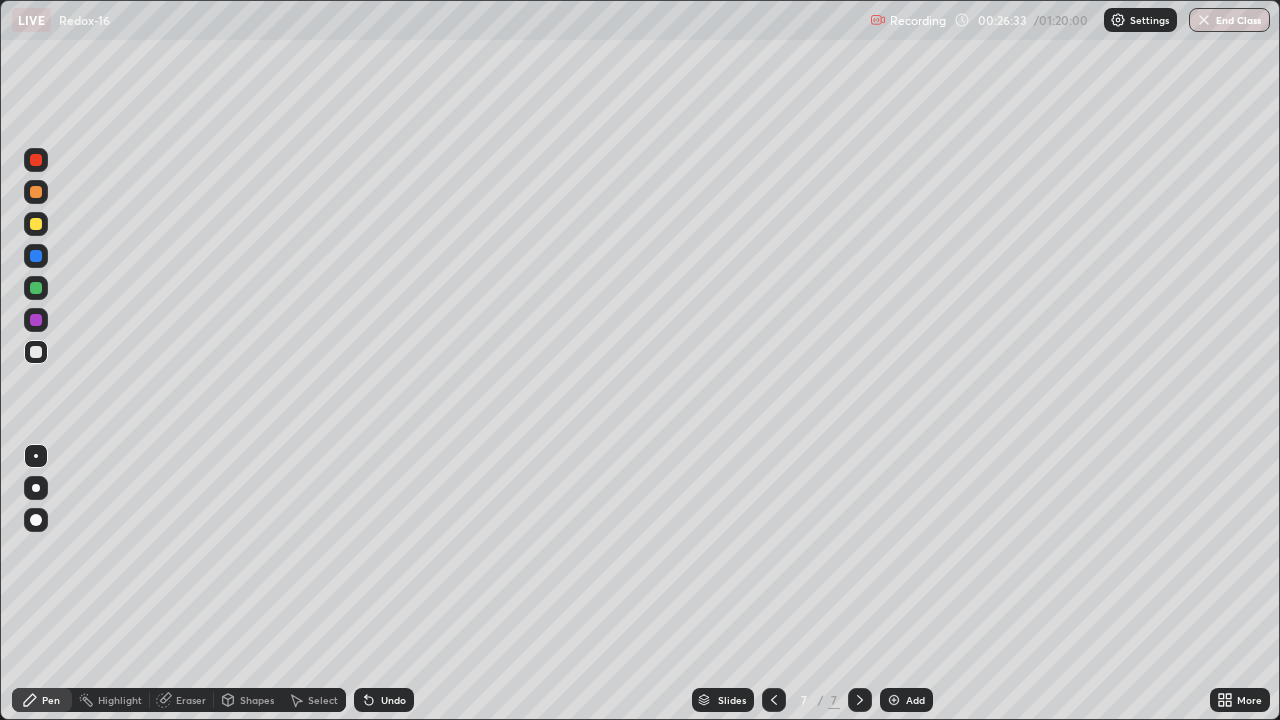 click on "Undo" at bounding box center (393, 700) 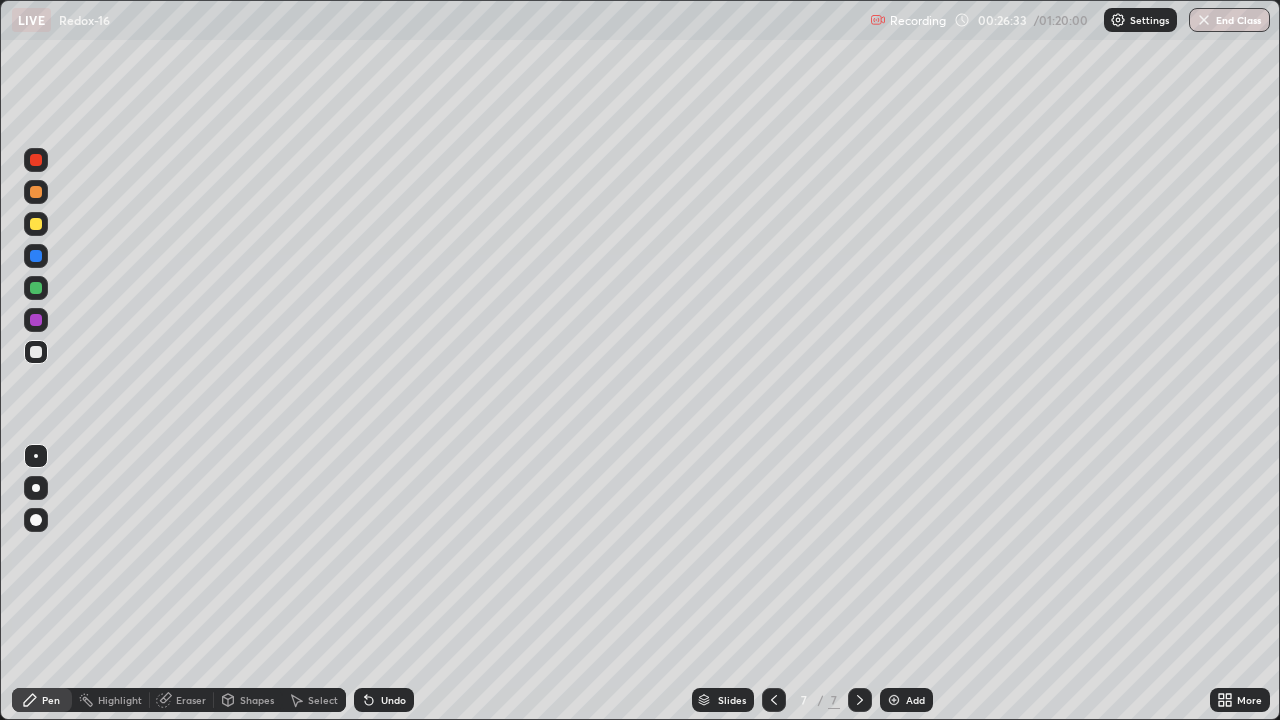 click on "Undo" at bounding box center [393, 700] 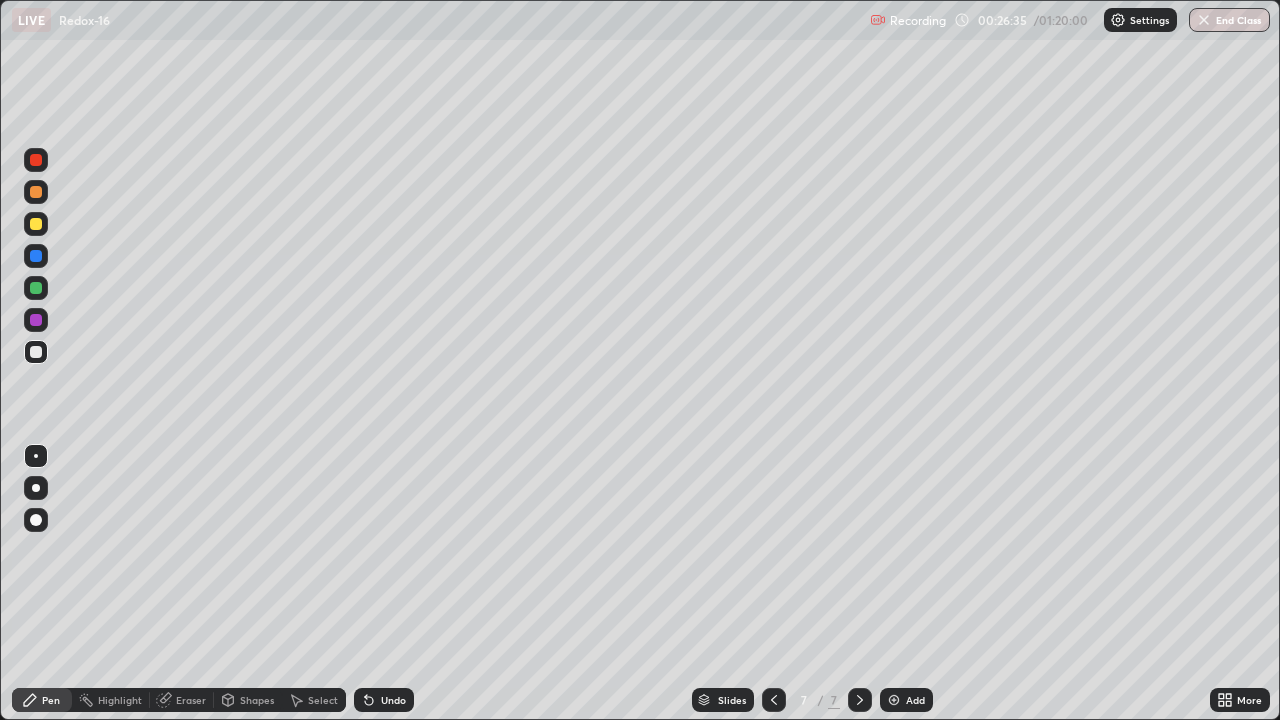 click on "Undo" at bounding box center [384, 700] 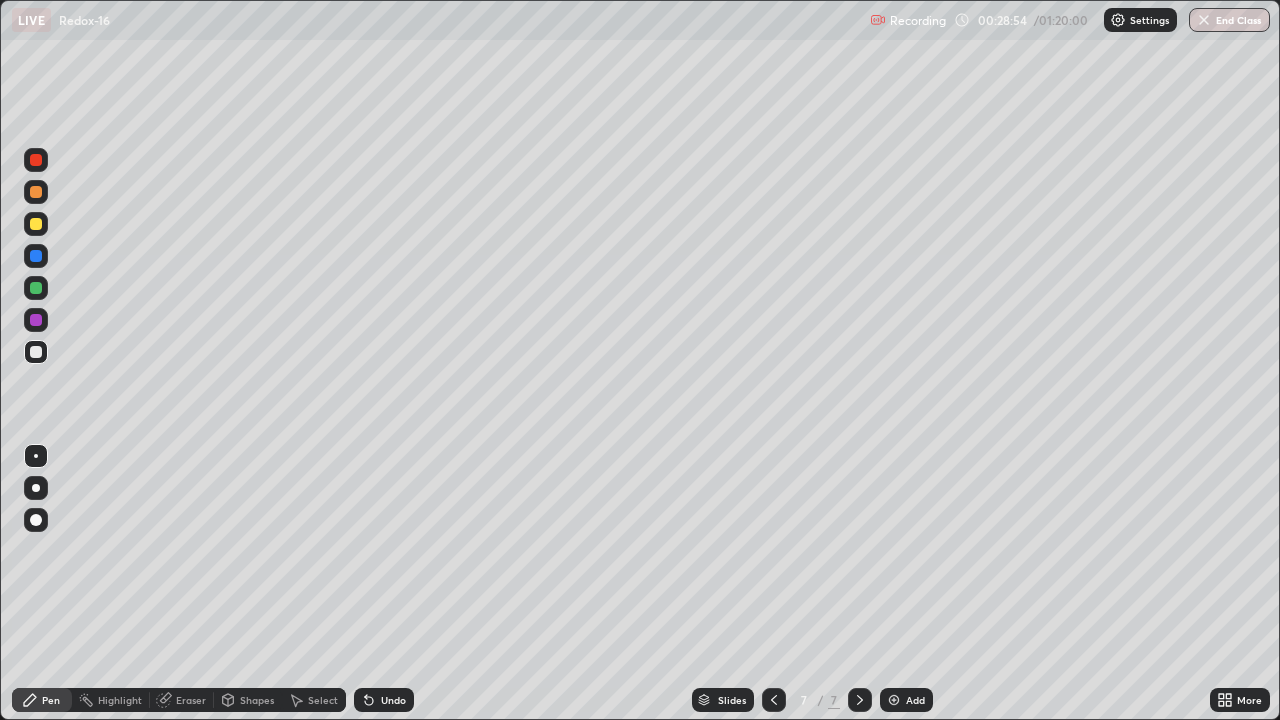 click on "Eraser" at bounding box center [182, 700] 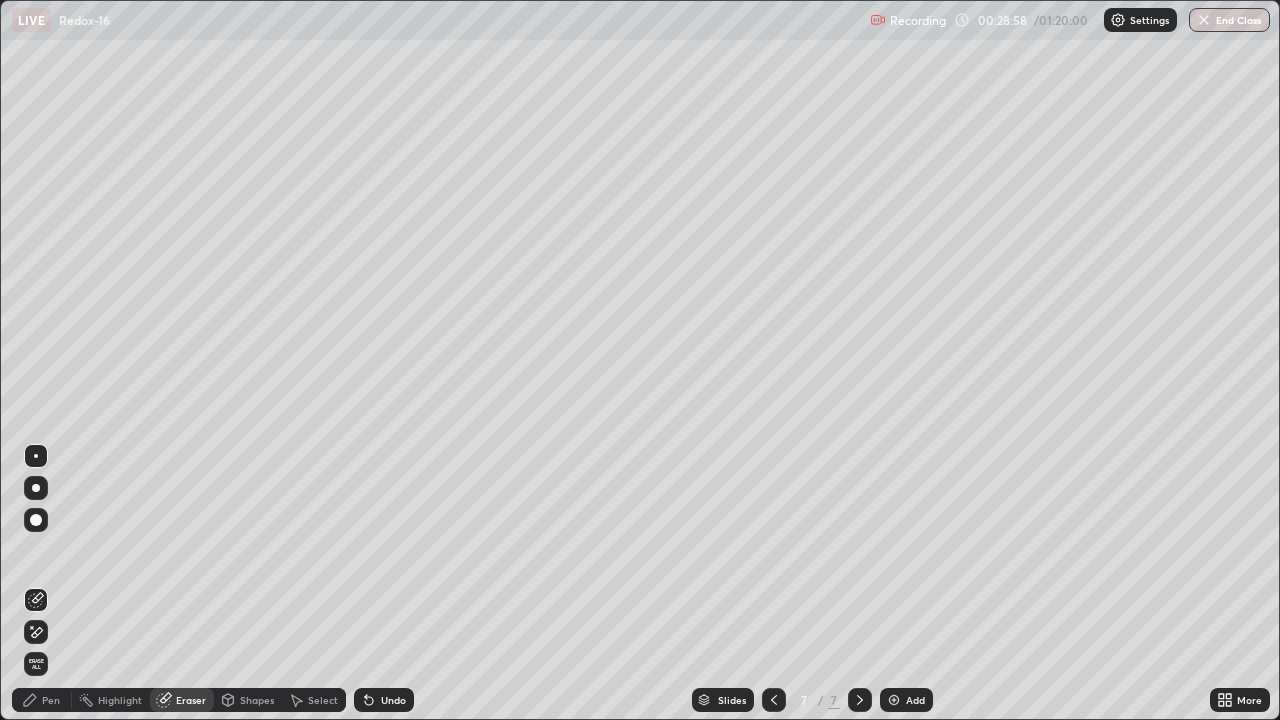 click on "Pen" at bounding box center (51, 700) 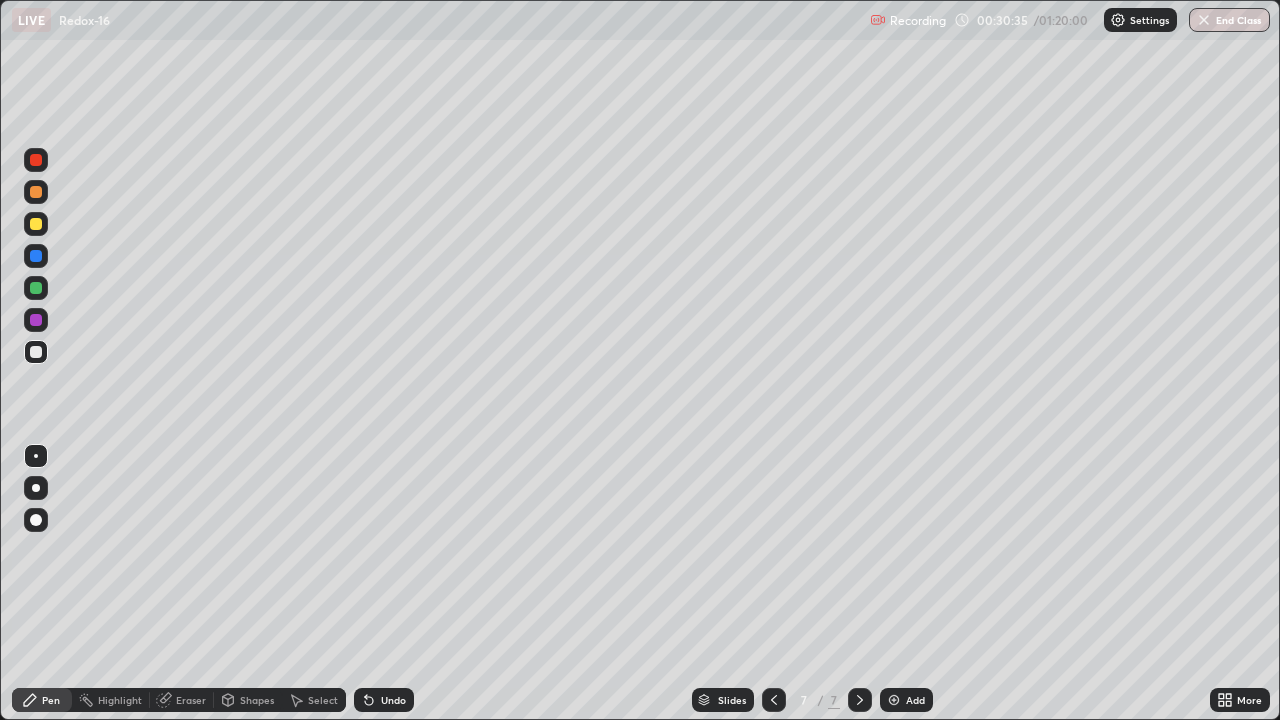 click at bounding box center (36, 224) 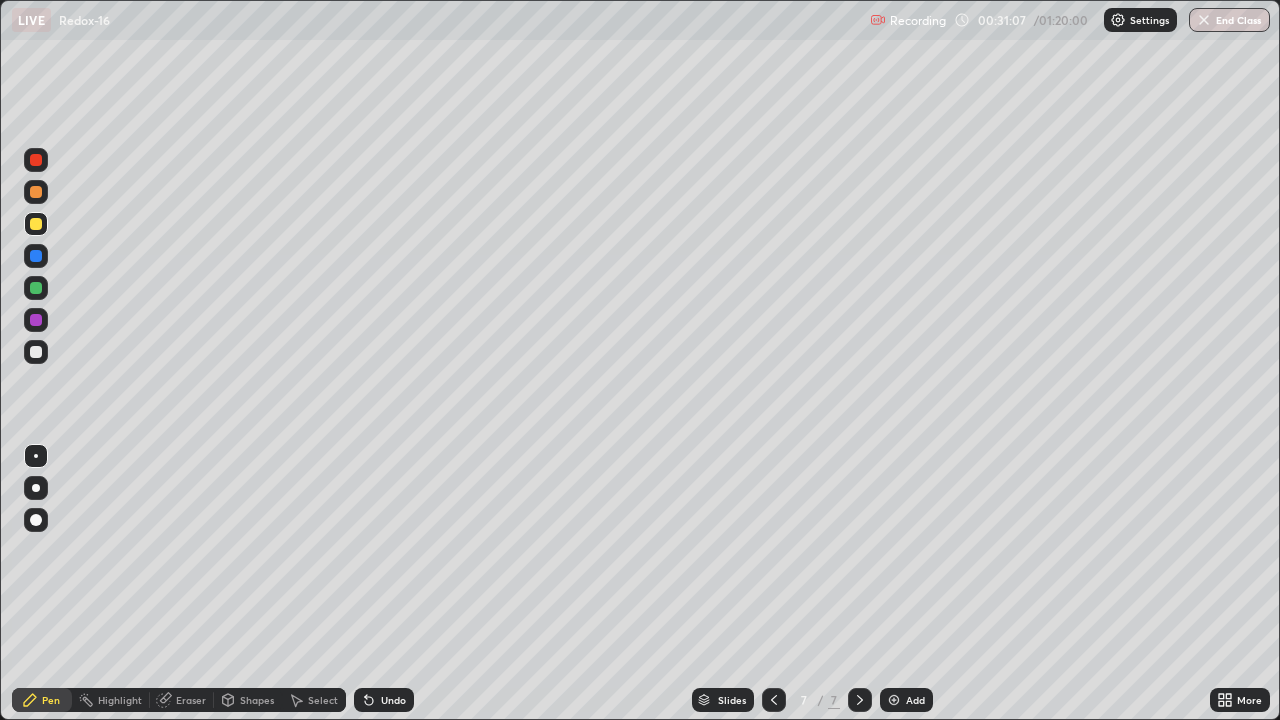 click 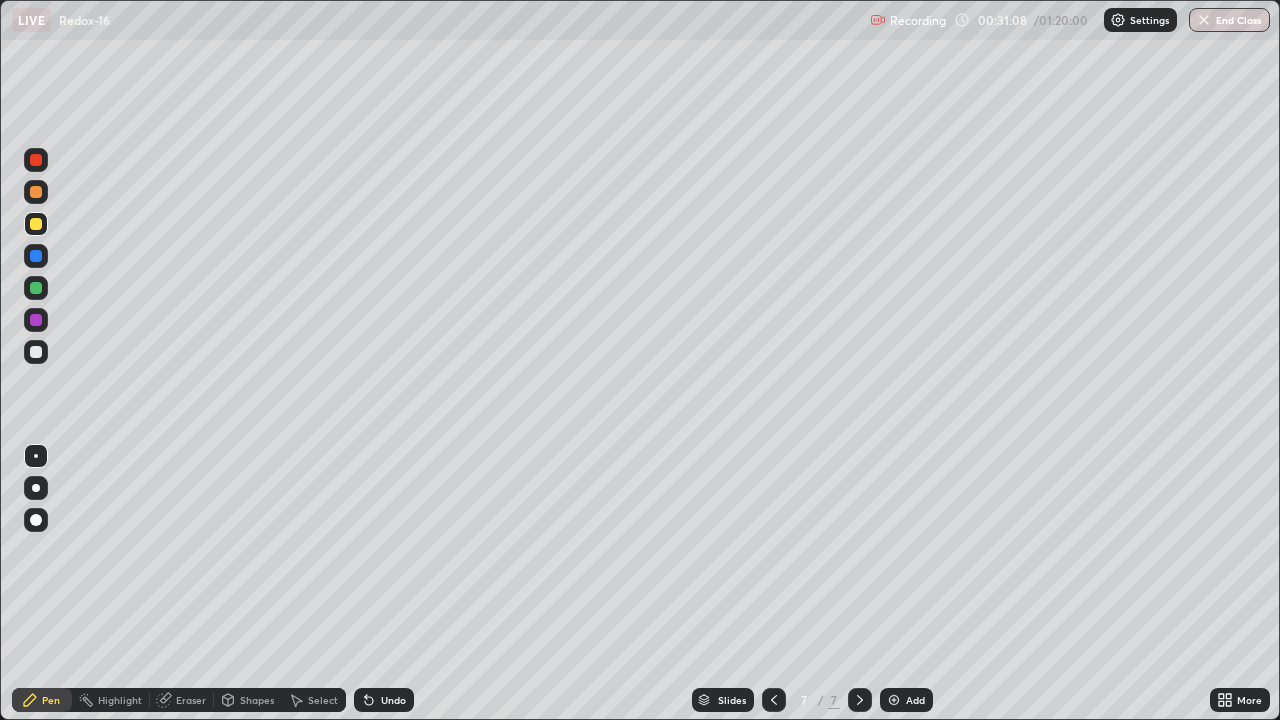 click 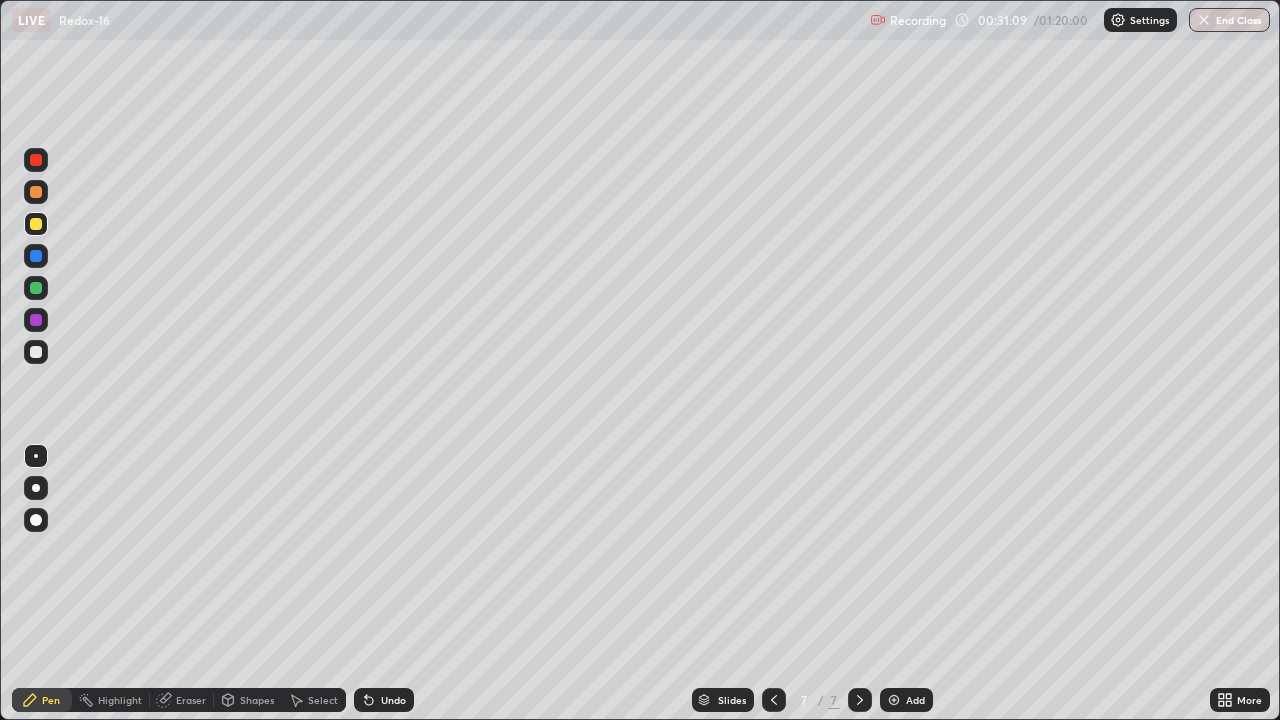 click on "Undo" at bounding box center (393, 700) 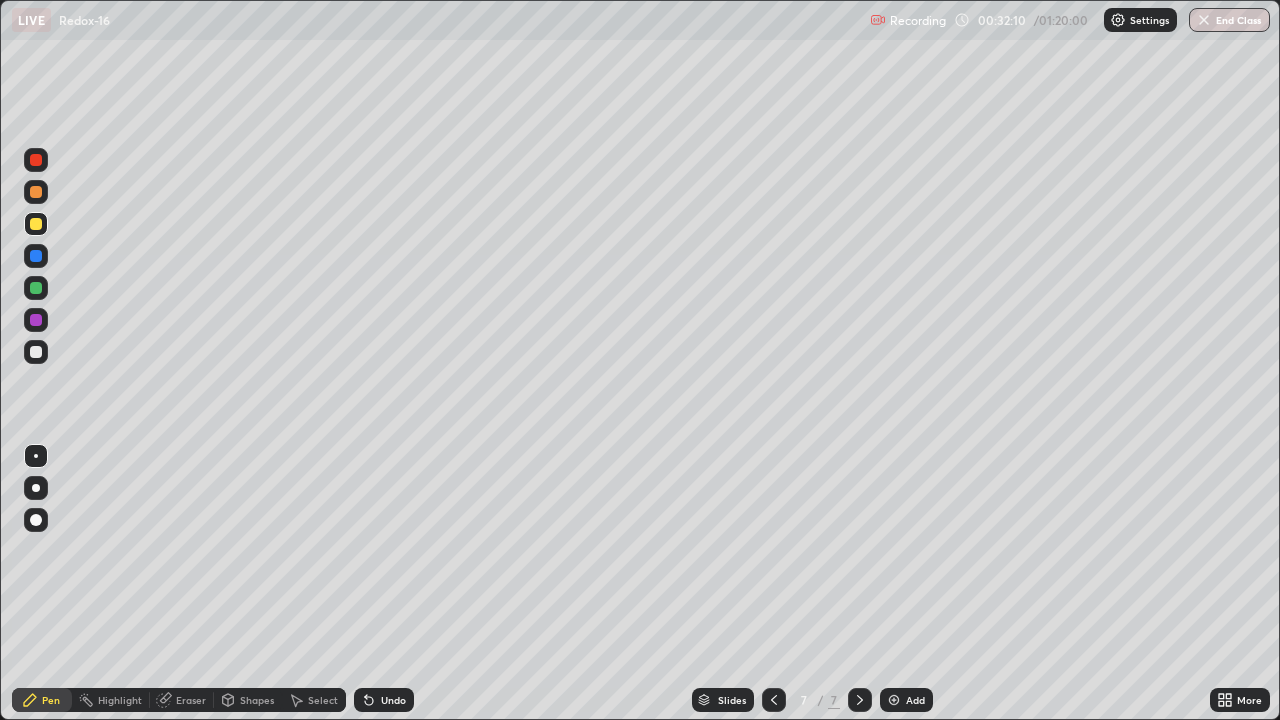 click on "Undo" at bounding box center (393, 700) 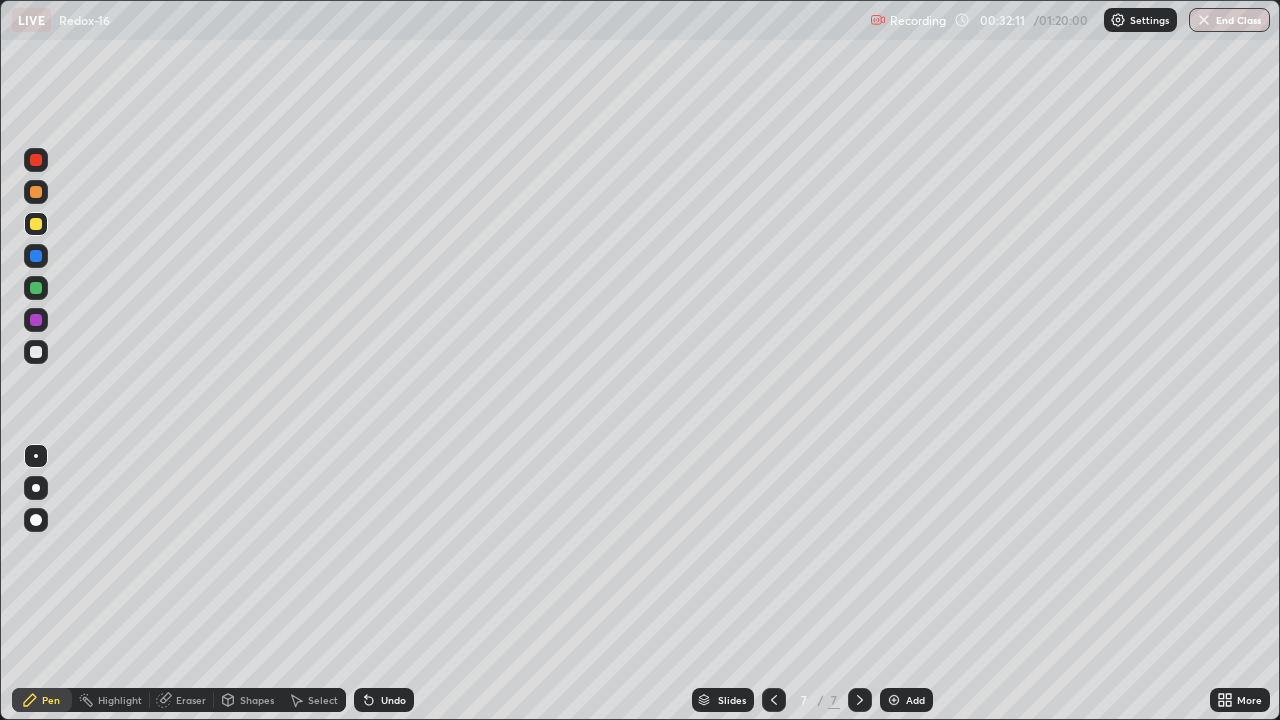 click on "Undo" at bounding box center [393, 700] 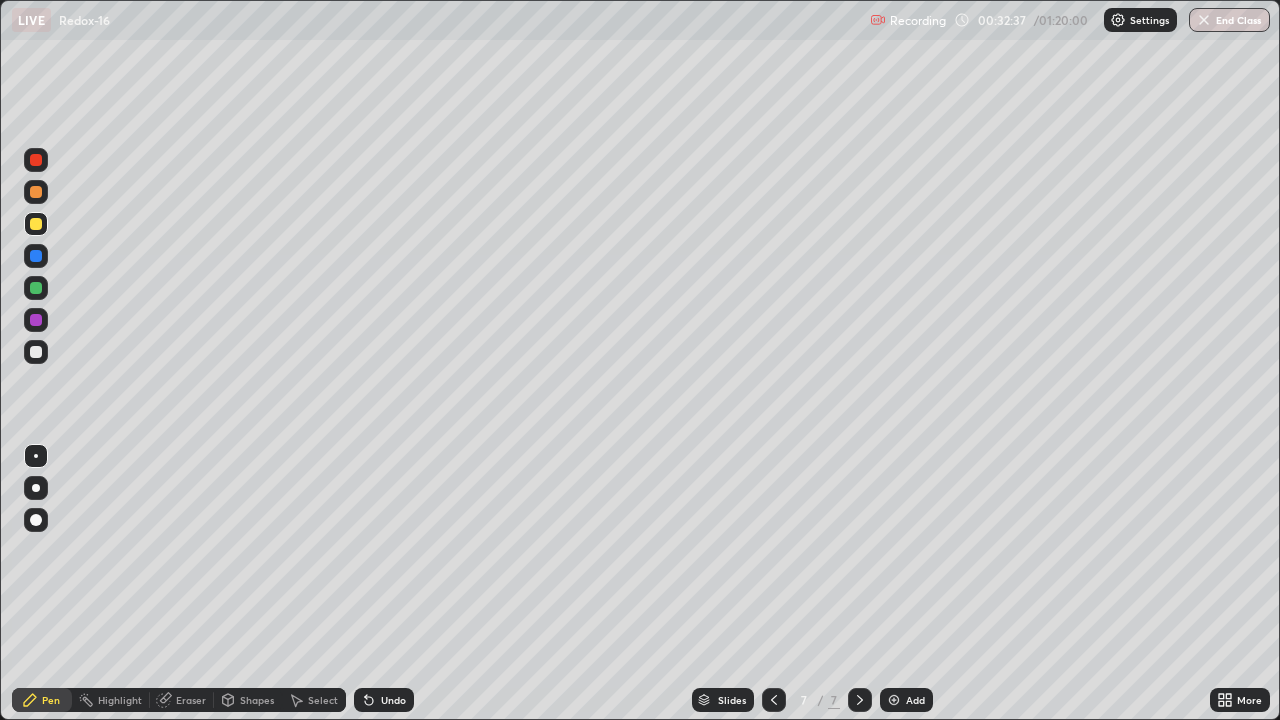 click at bounding box center (894, 700) 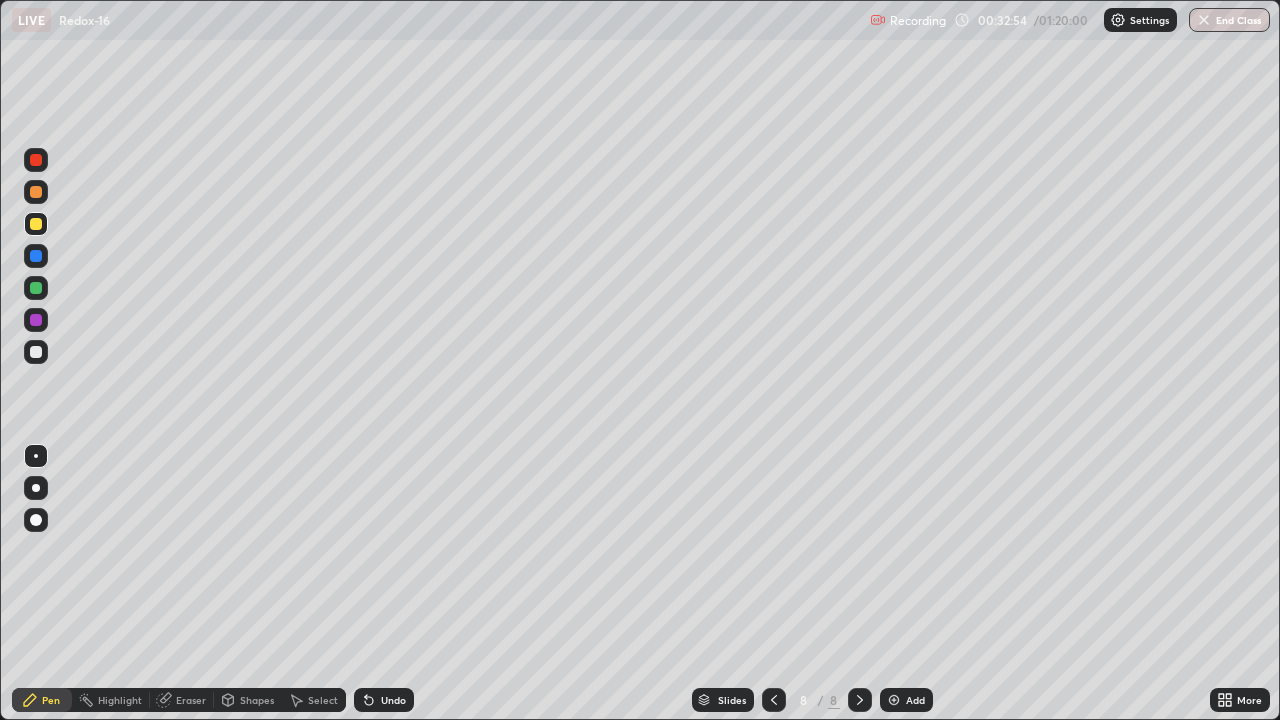 click at bounding box center [36, 352] 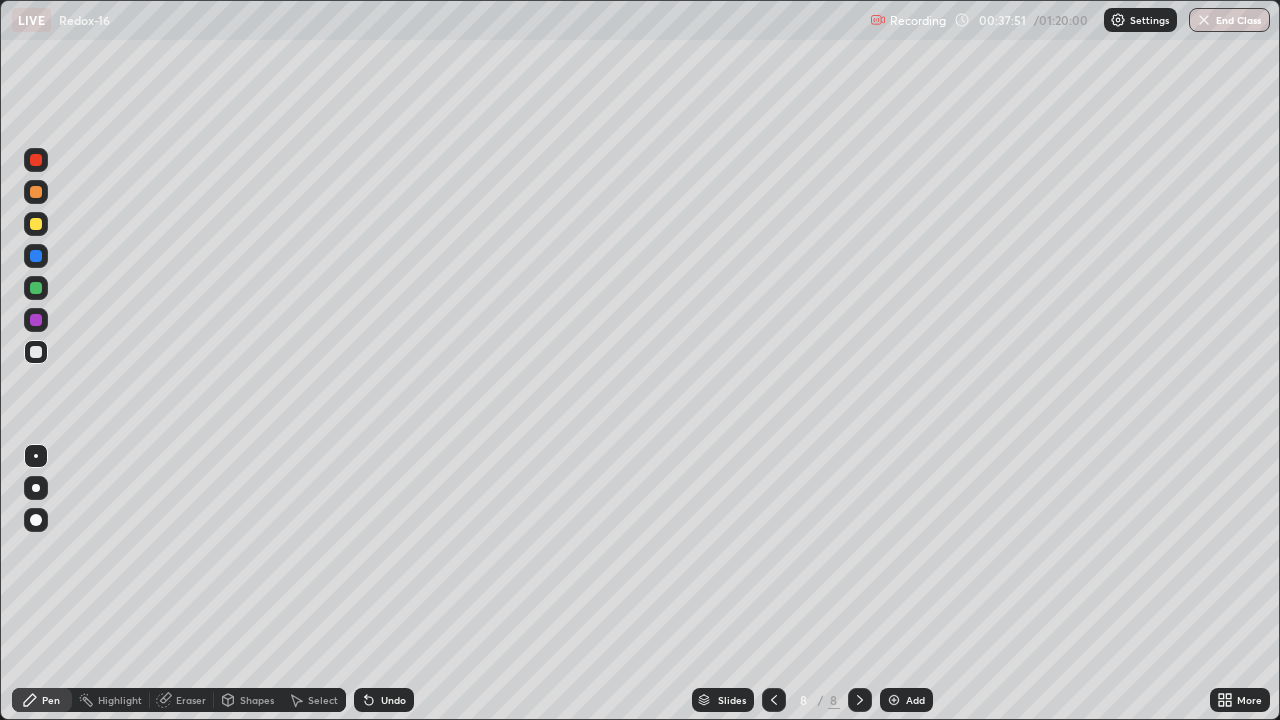 click on "Undo" at bounding box center [393, 700] 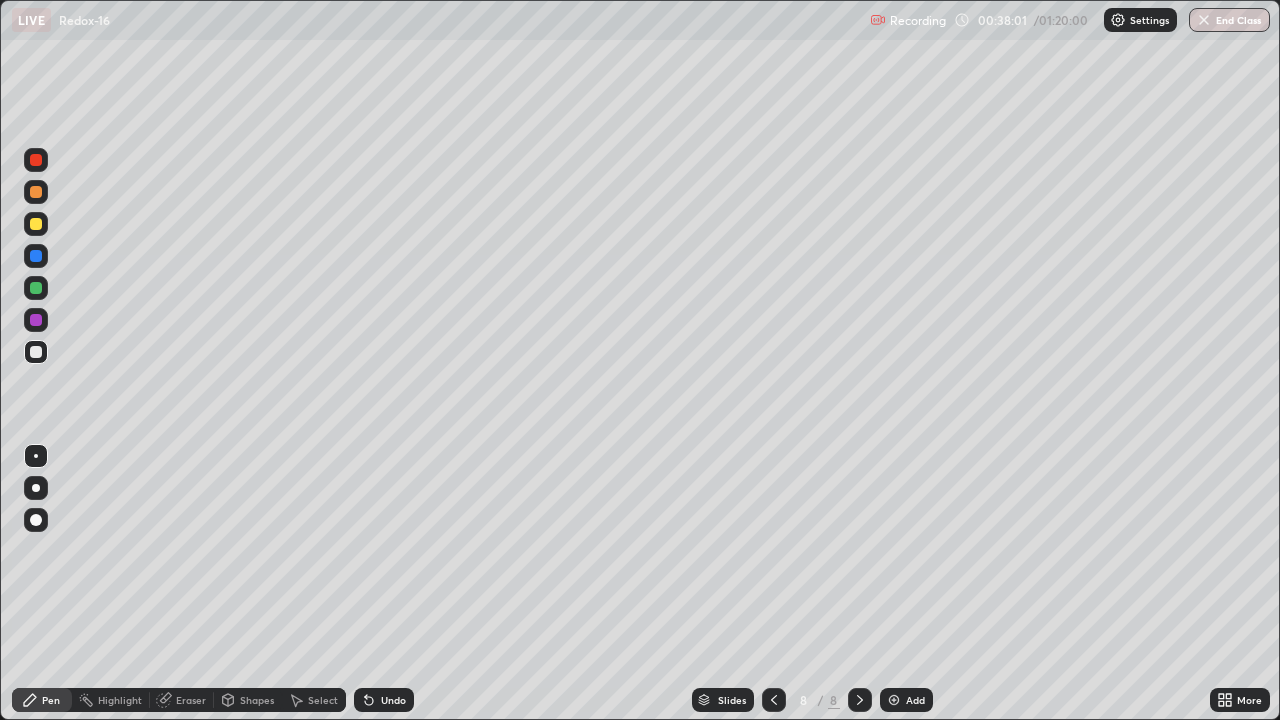 click on "Undo" at bounding box center [384, 700] 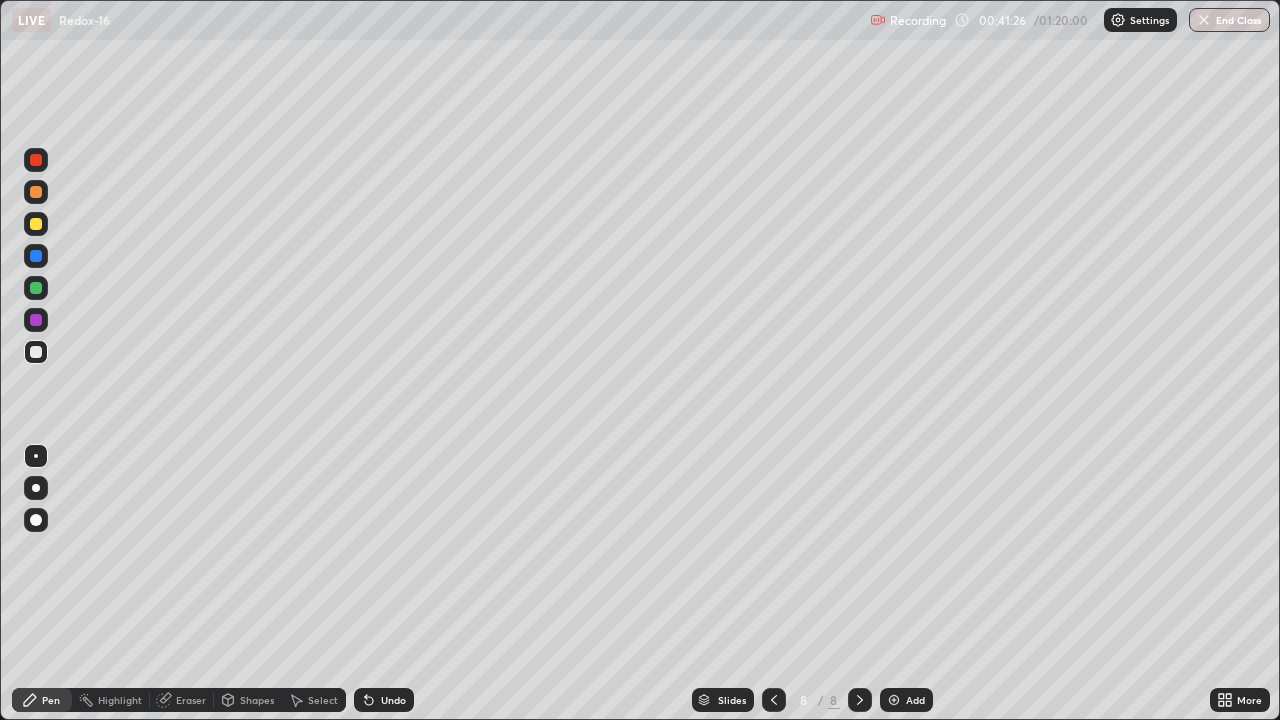 click on "Eraser" at bounding box center [191, 700] 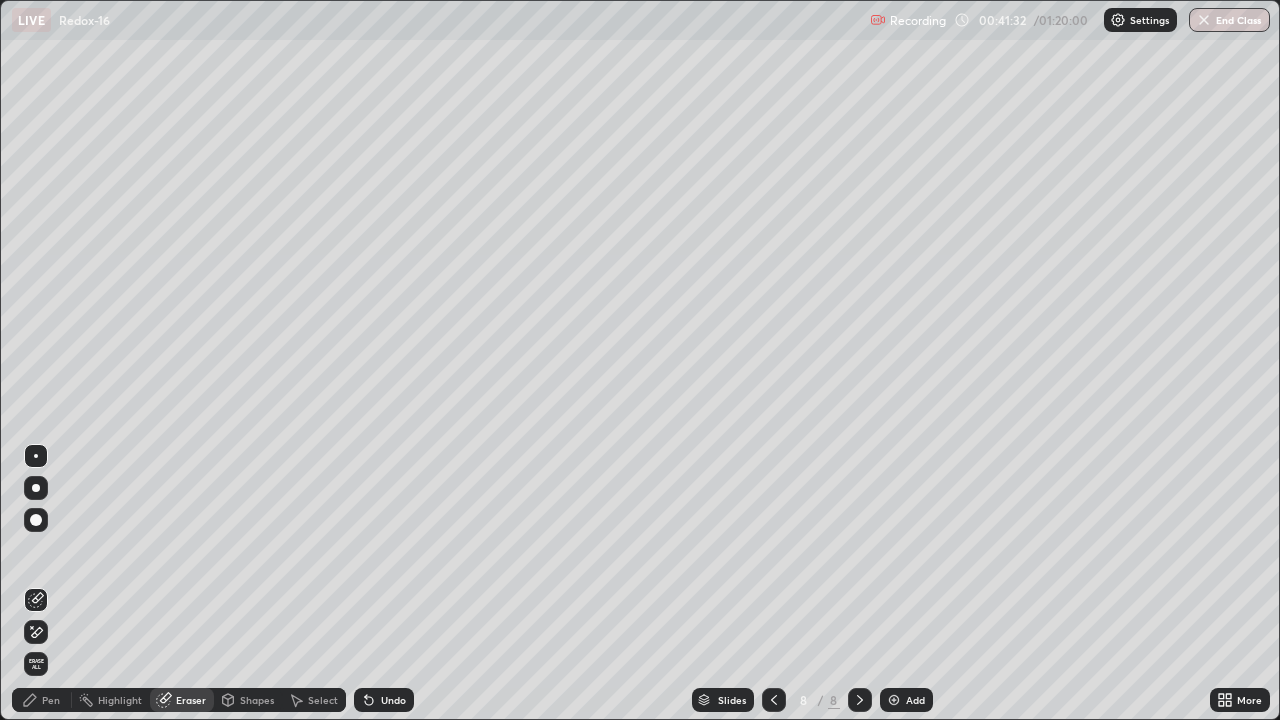 click 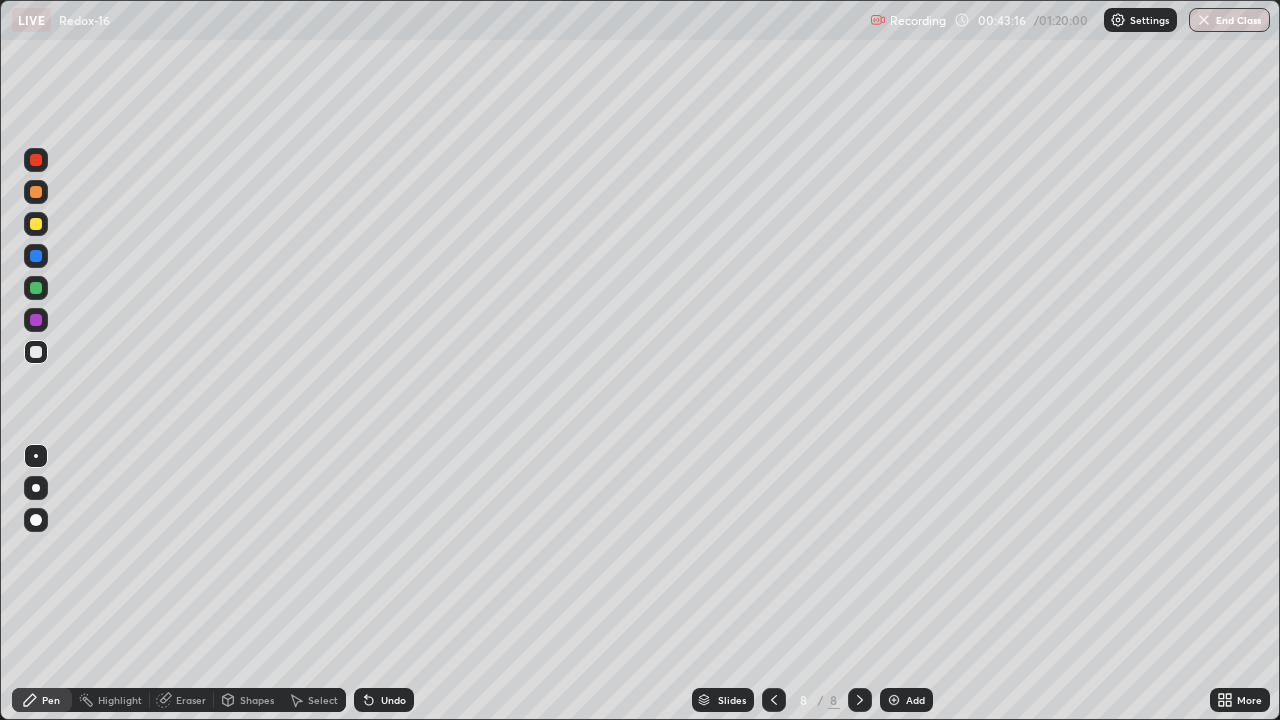 click at bounding box center [894, 700] 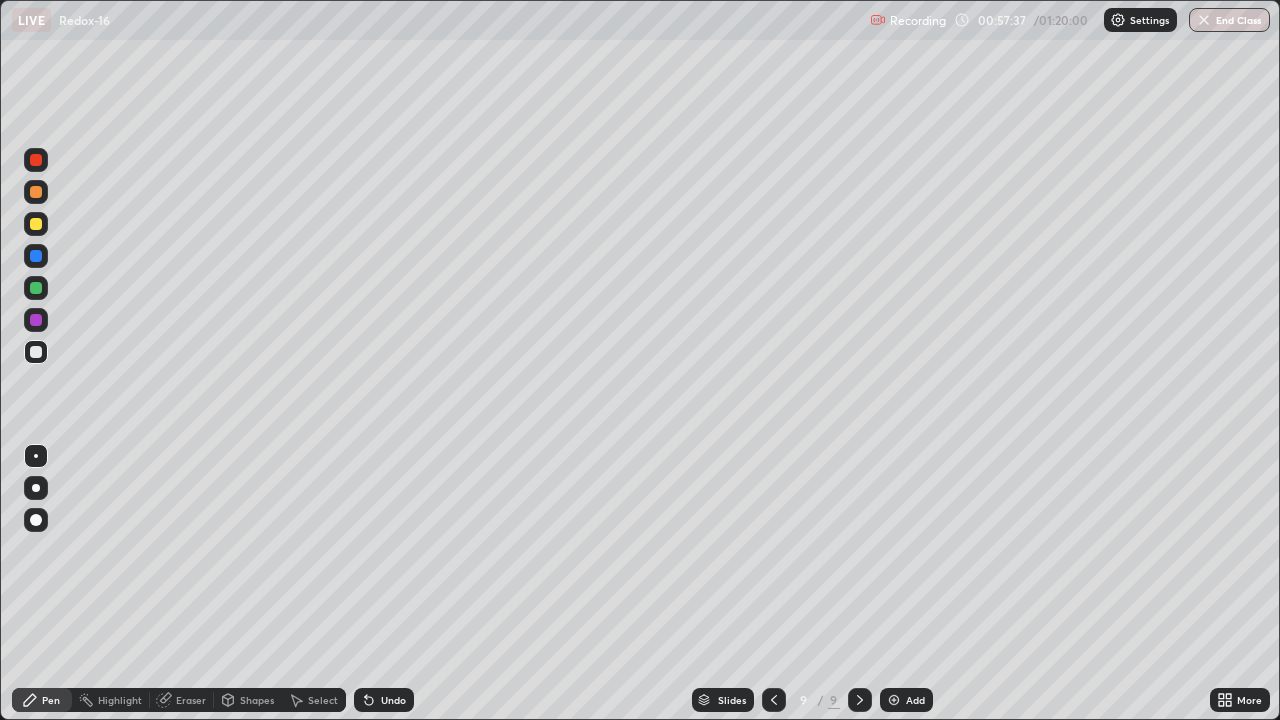 click at bounding box center (894, 700) 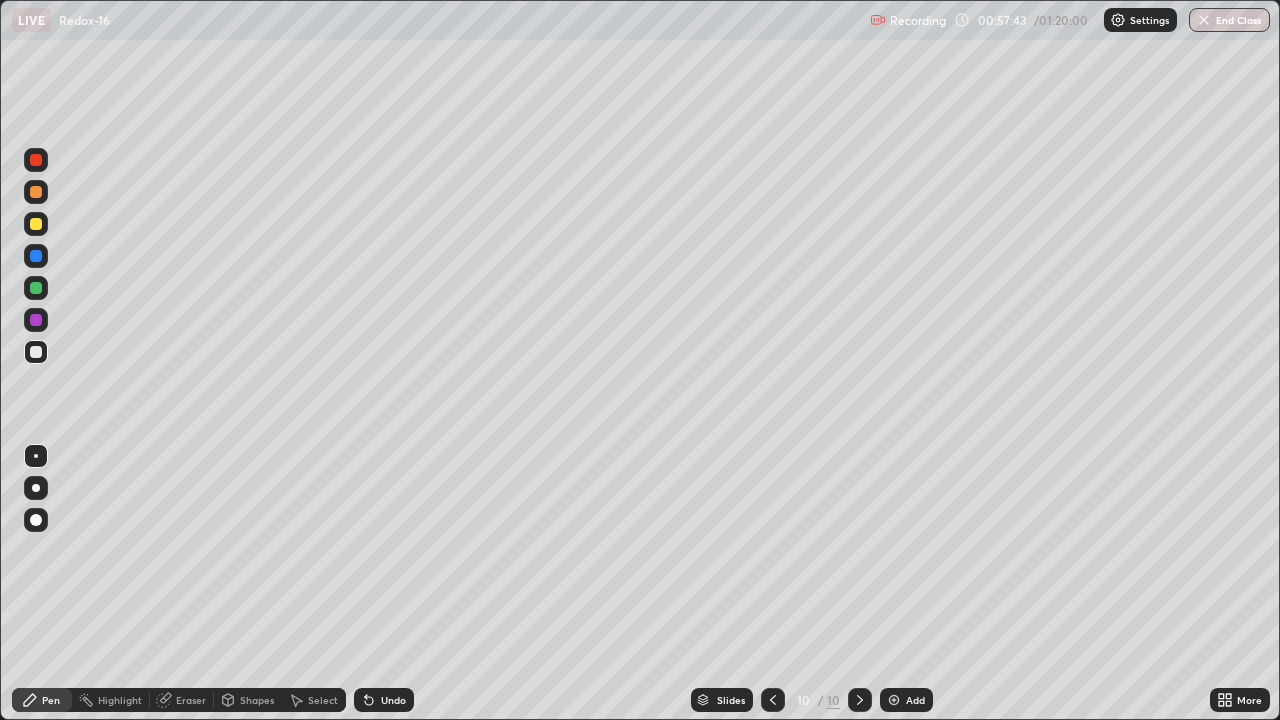 click on "Undo" at bounding box center [384, 700] 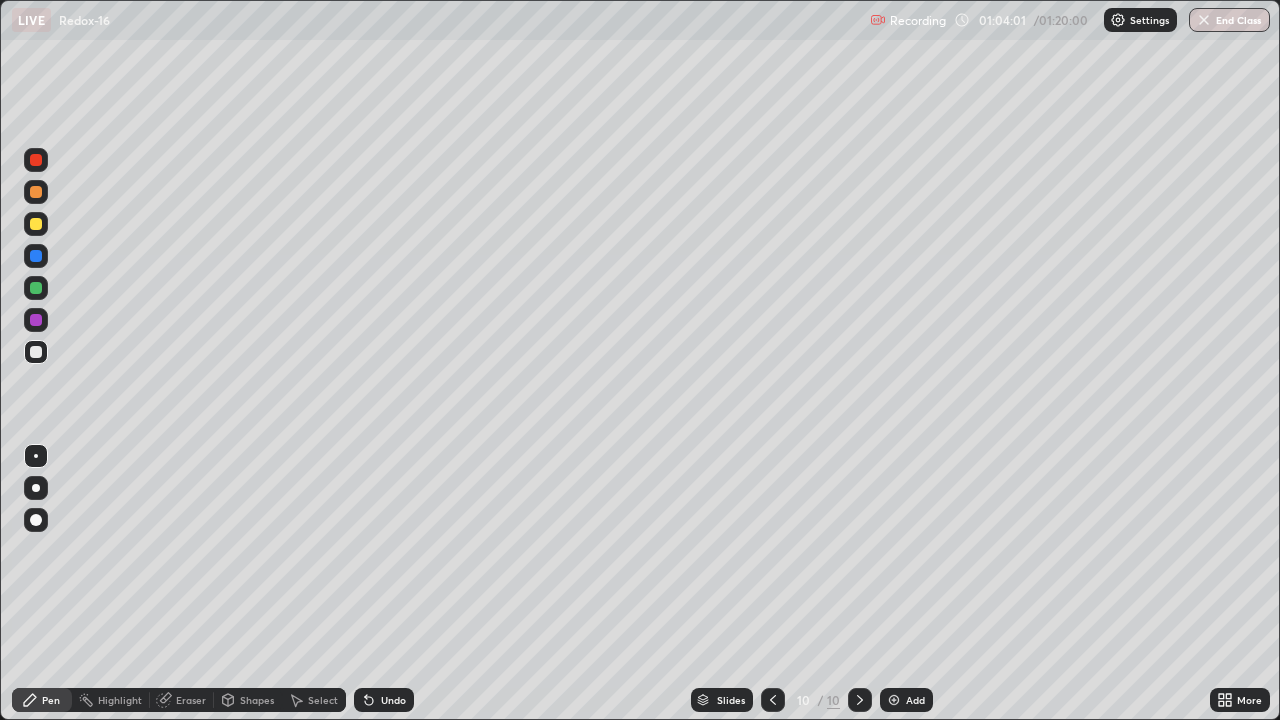 click 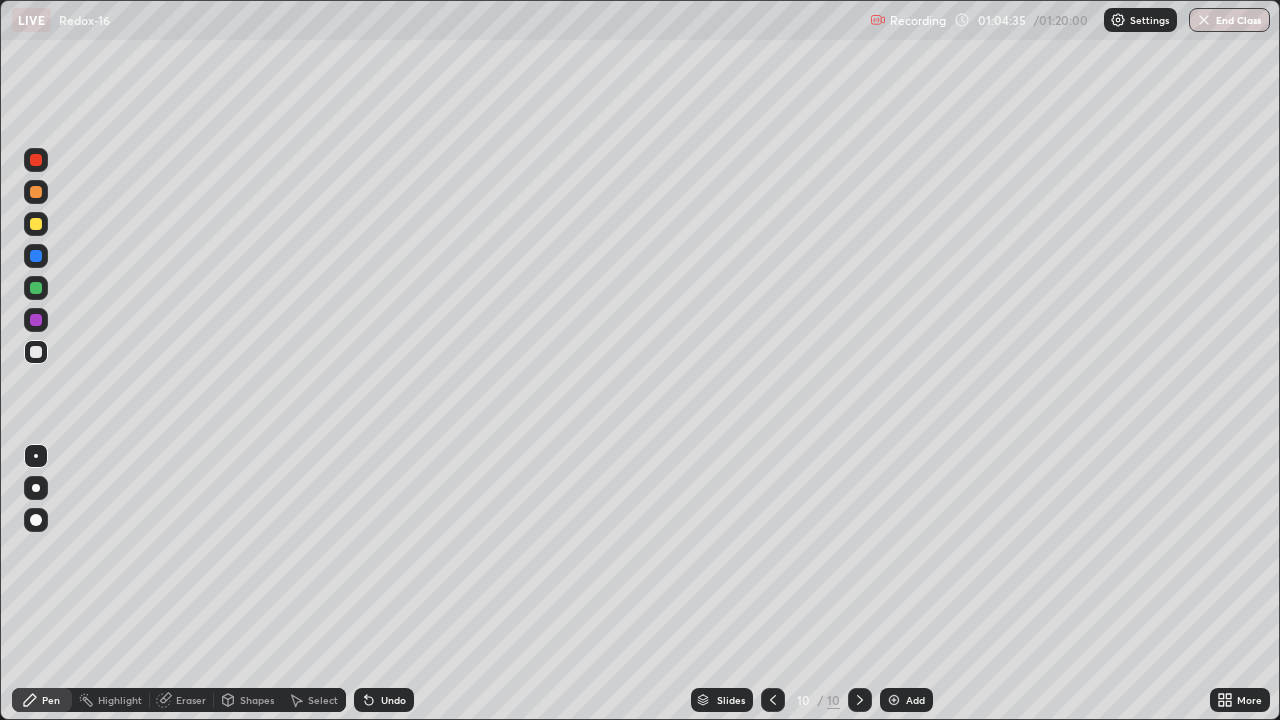 click at bounding box center [894, 700] 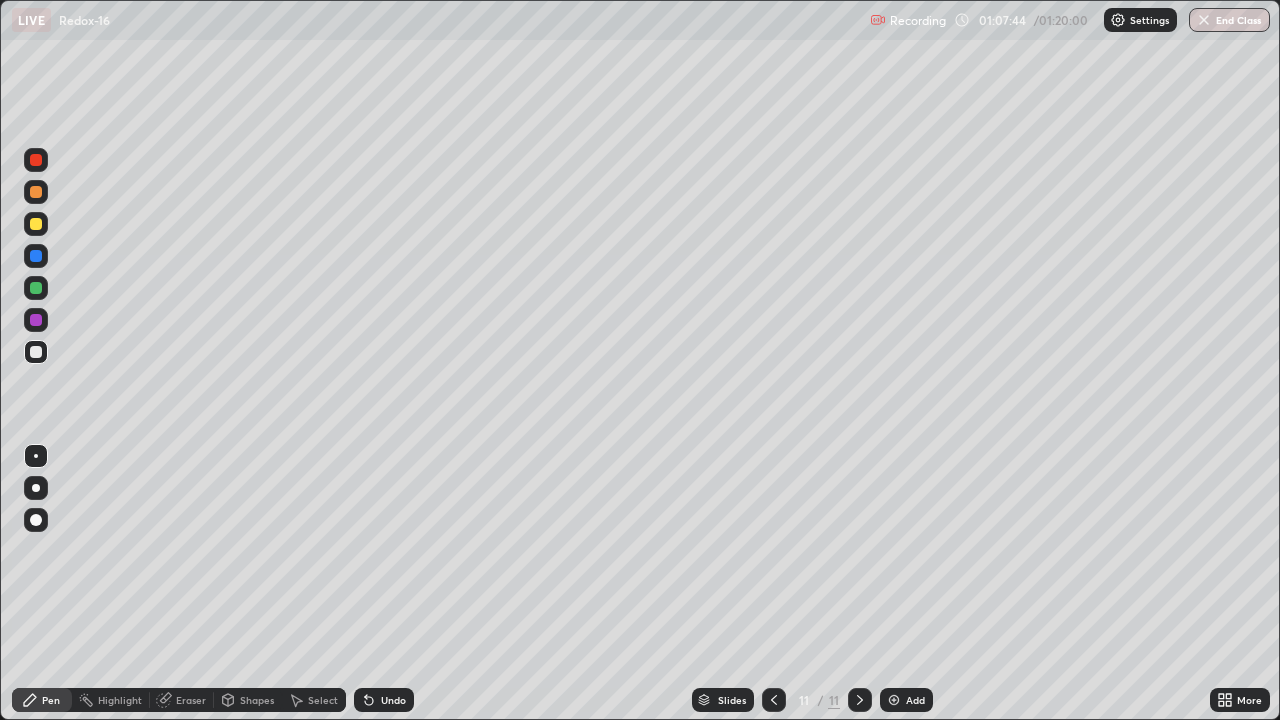 click at bounding box center [36, 224] 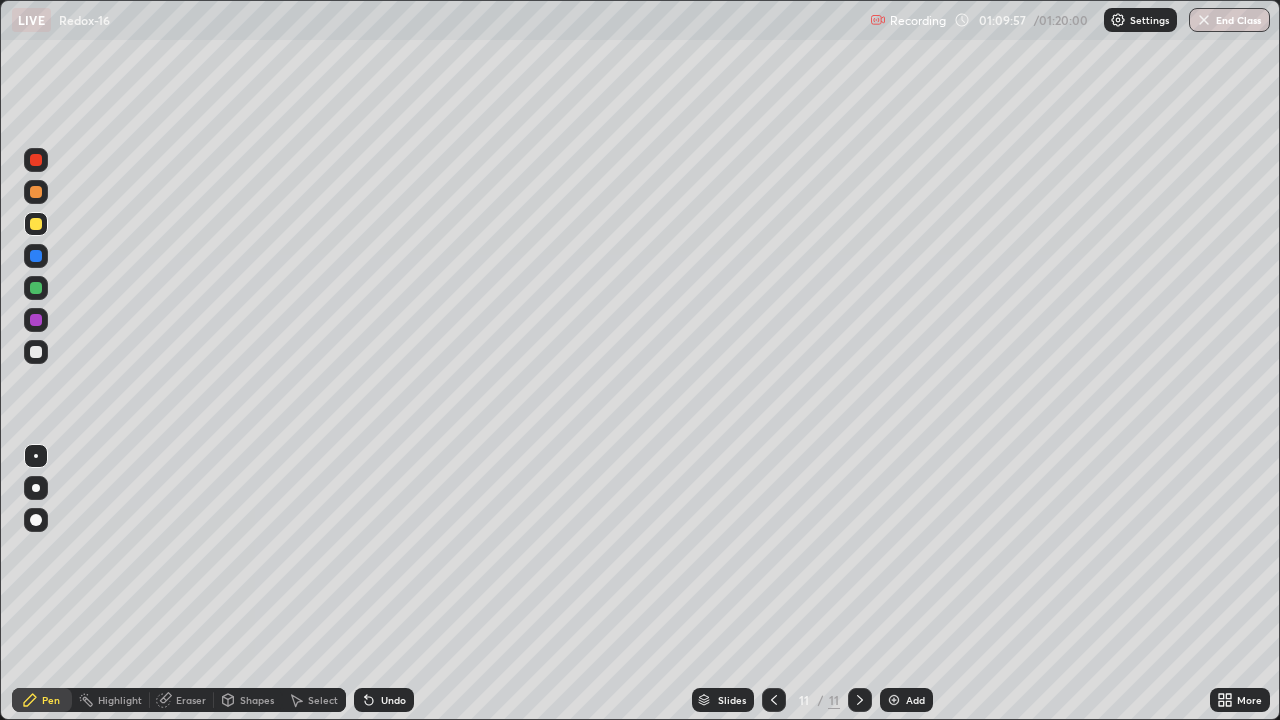 click on "End Class" at bounding box center (1229, 20) 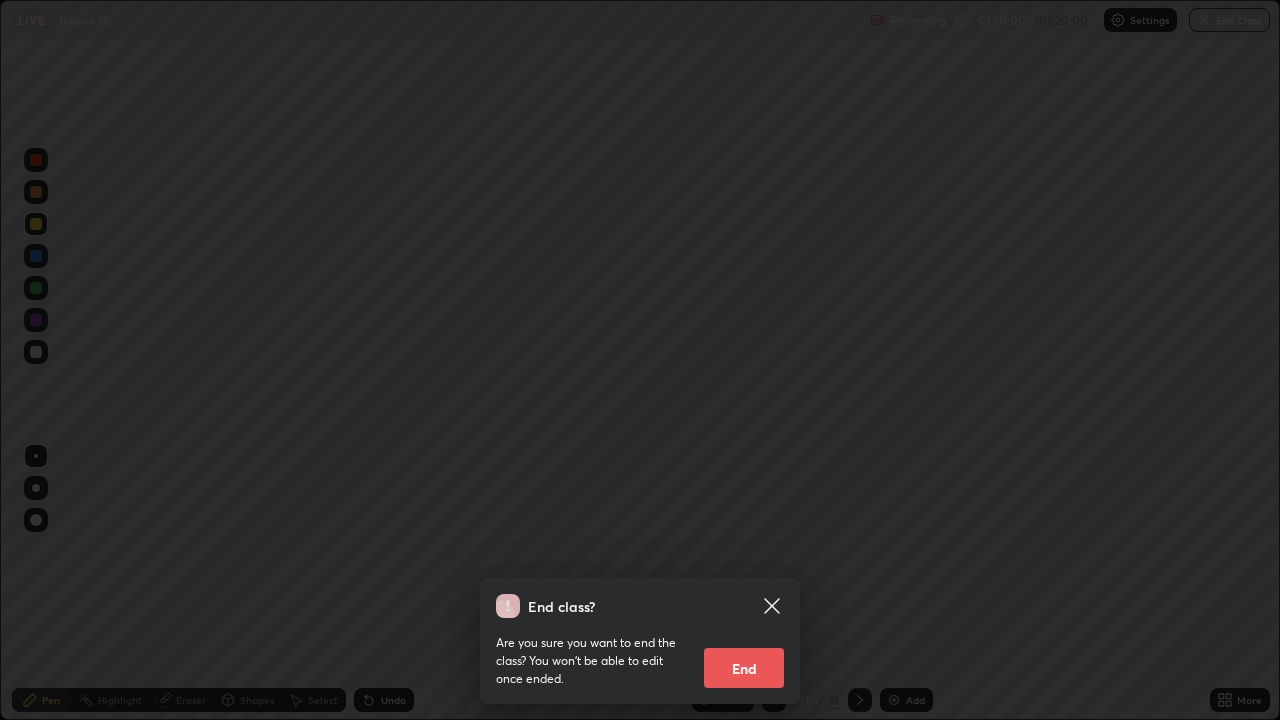 click on "End" at bounding box center [744, 668] 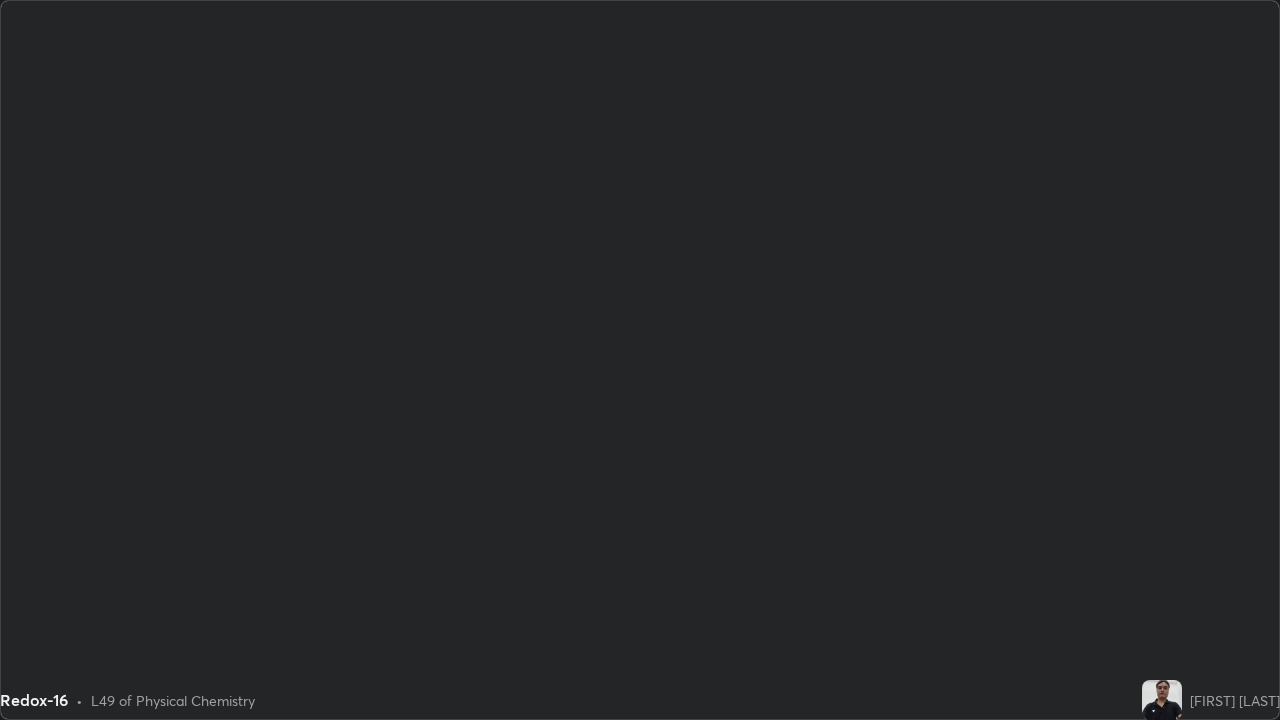 click on "Slides" at bounding box center [723, 700] 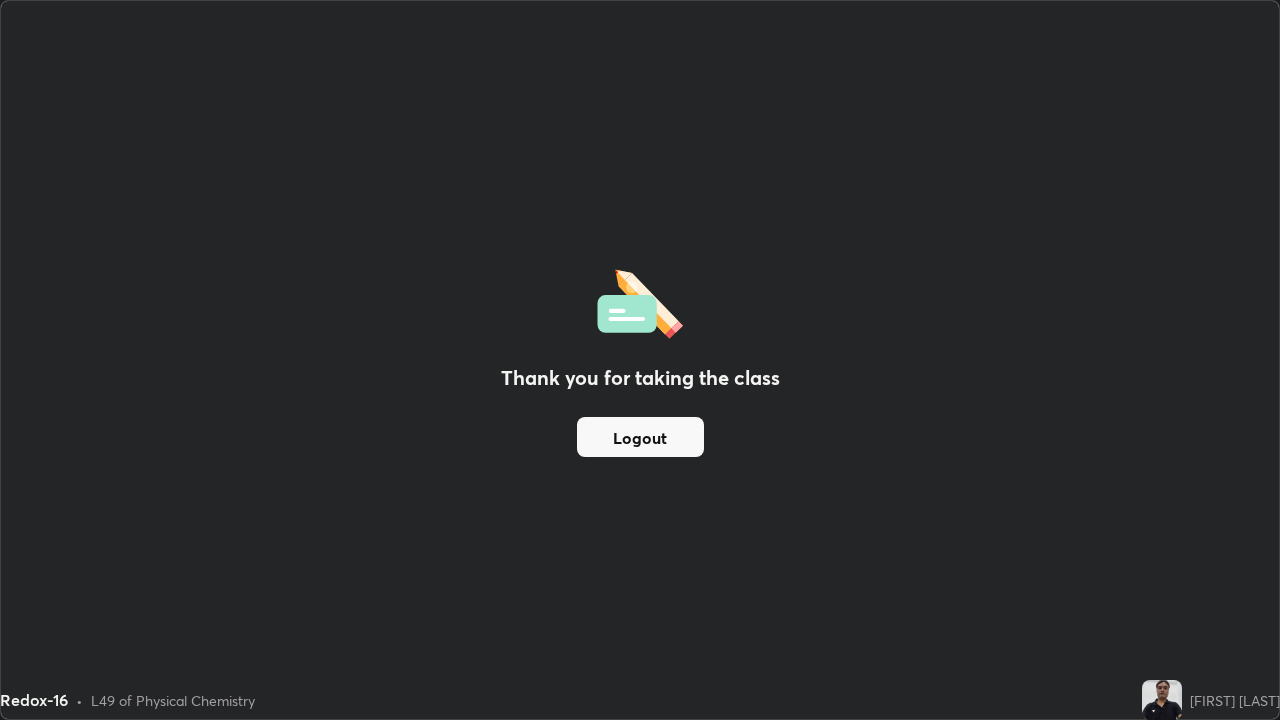 click on "Thank you for taking the class Logout" at bounding box center (640, 360) 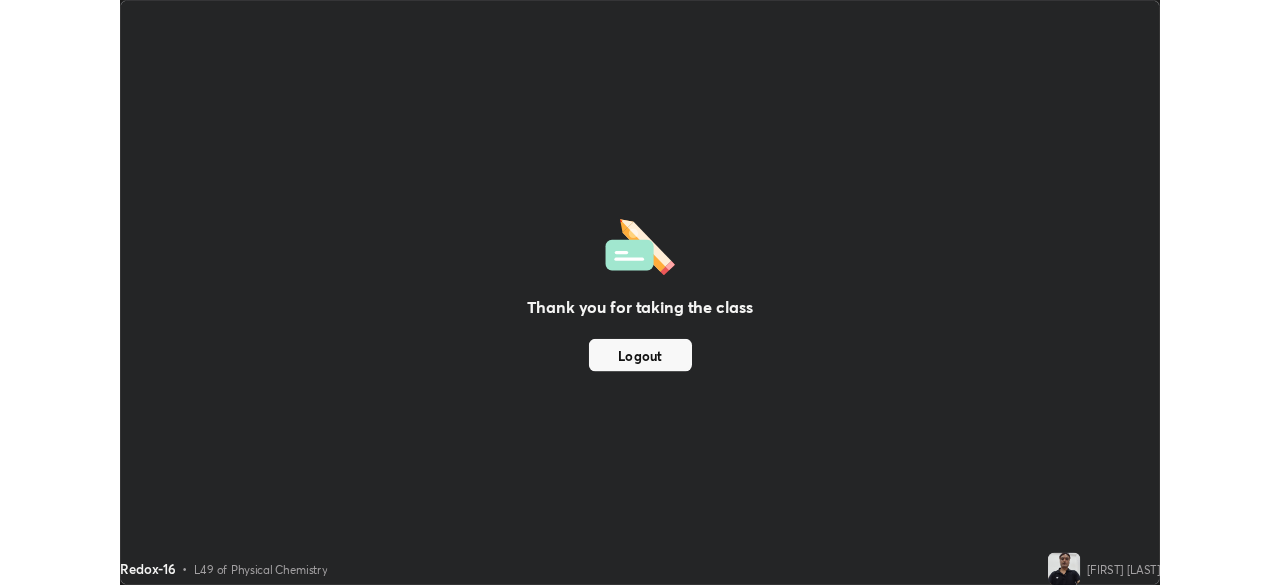 scroll, scrollTop: 1, scrollLeft: 11, axis: both 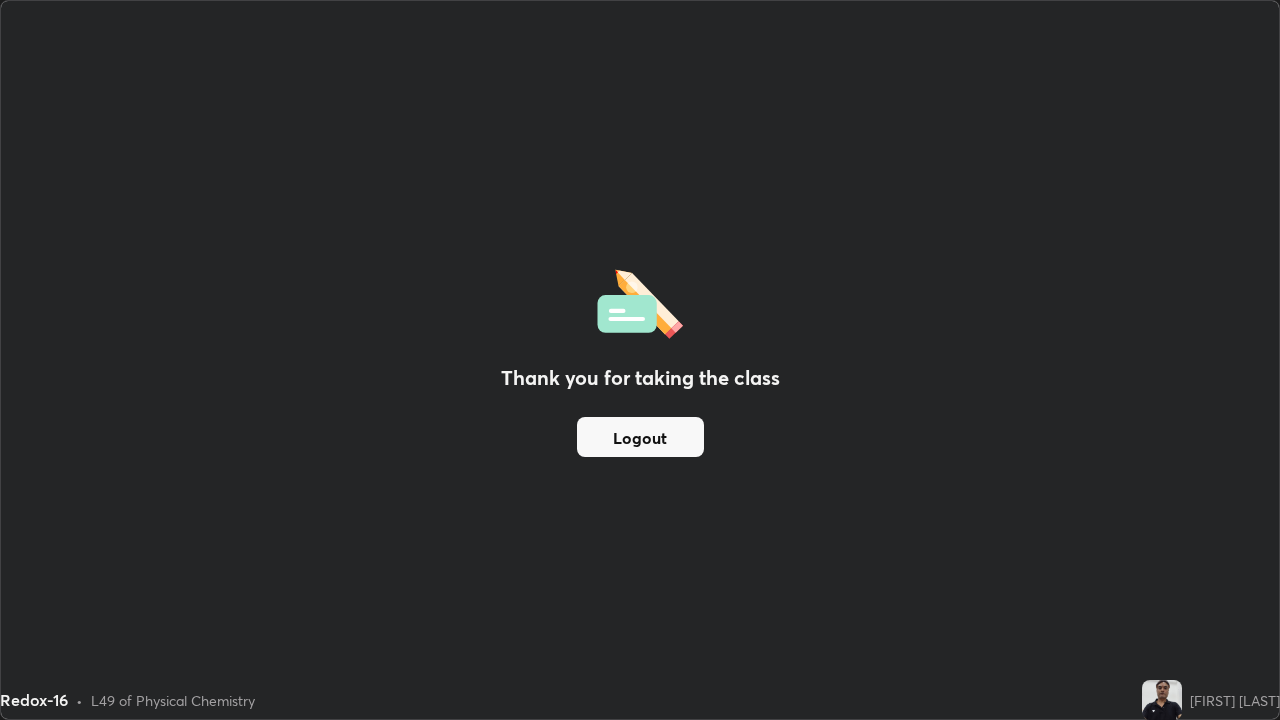 click on "Logout" at bounding box center (640, 437) 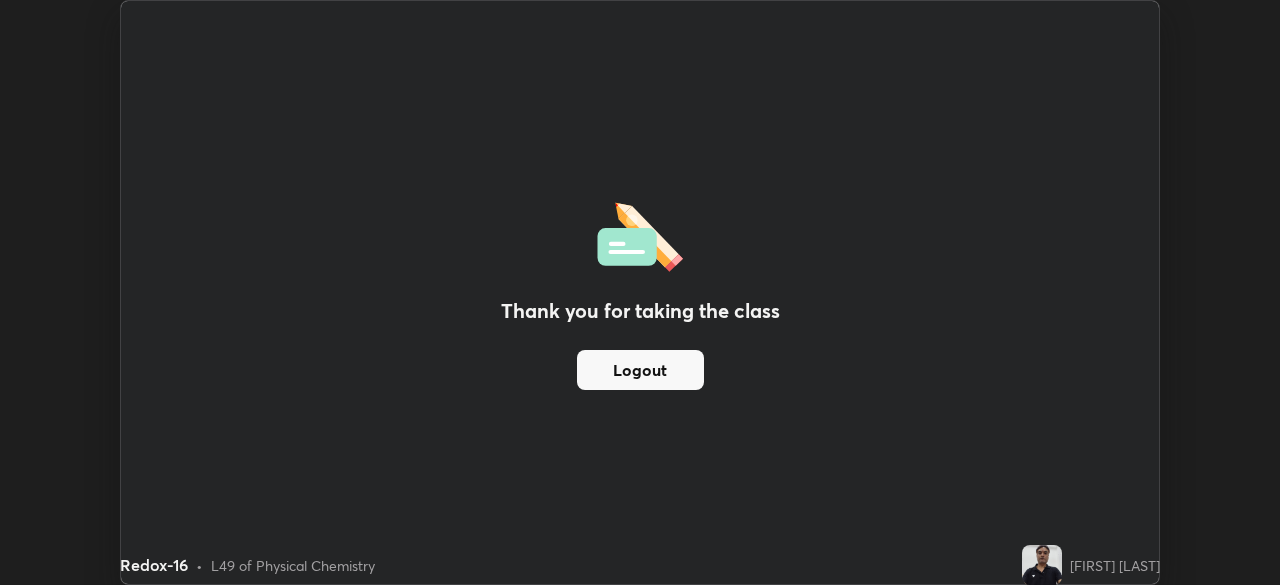 scroll, scrollTop: 585, scrollLeft: 1280, axis: both 